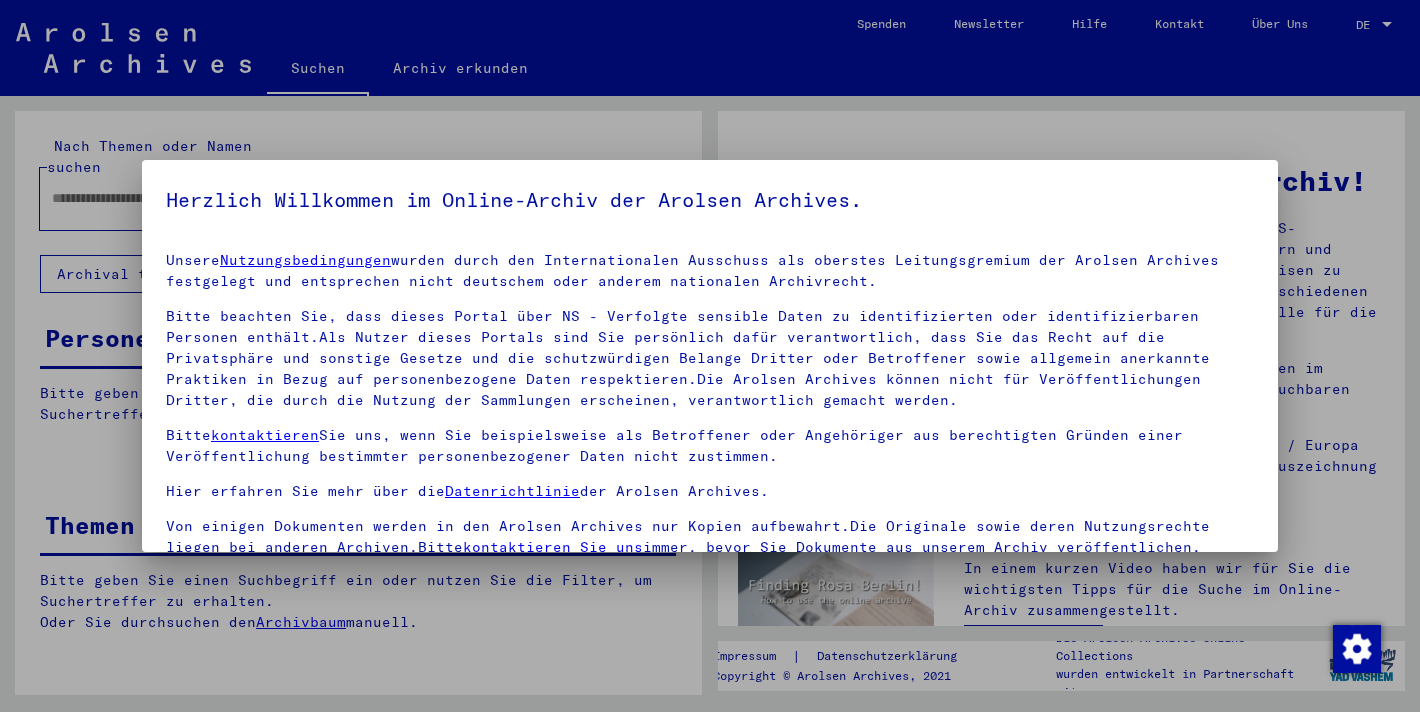 scroll, scrollTop: 0, scrollLeft: 0, axis: both 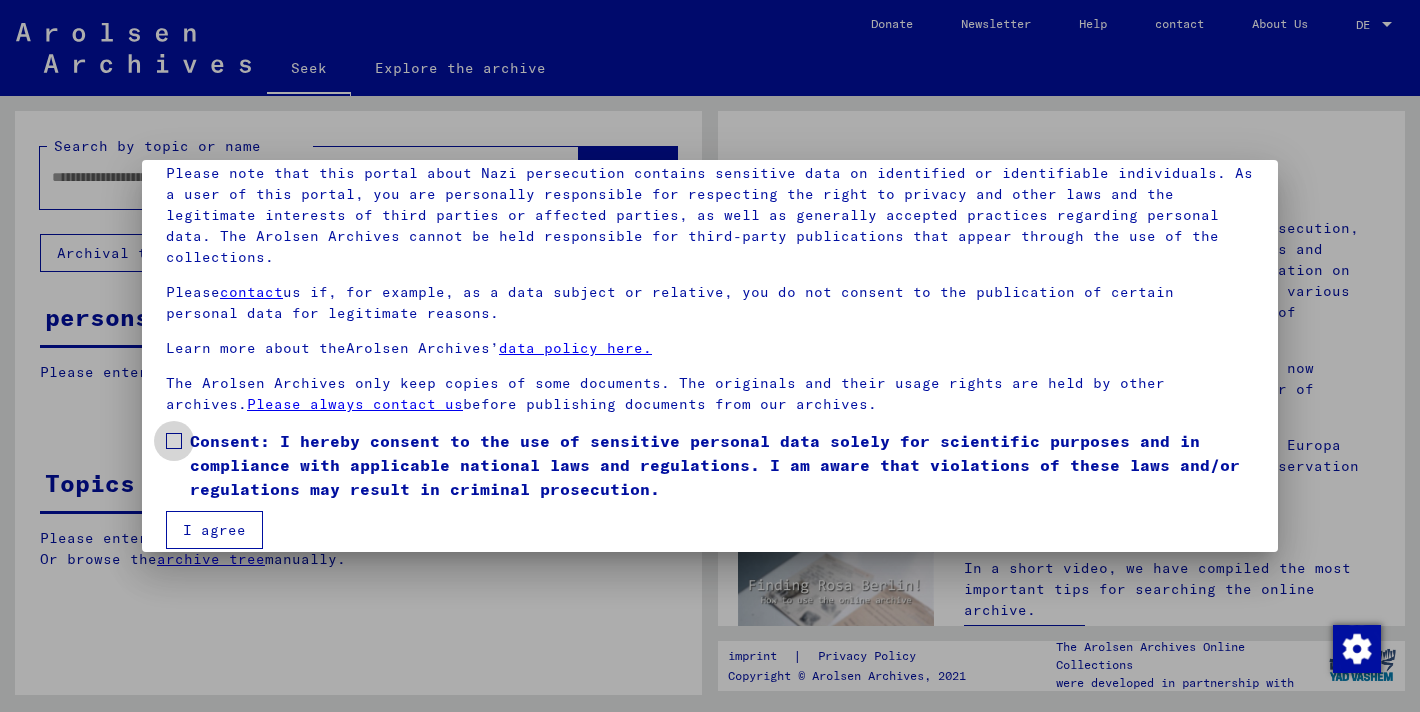 click on "Consent: I hereby consent to the use of sensitive personal data solely for scientific purposes and in compliance with applicable national laws and regulations. I am aware that violations of these laws and/or regulations may result in criminal prosecution." at bounding box center (710, 465) 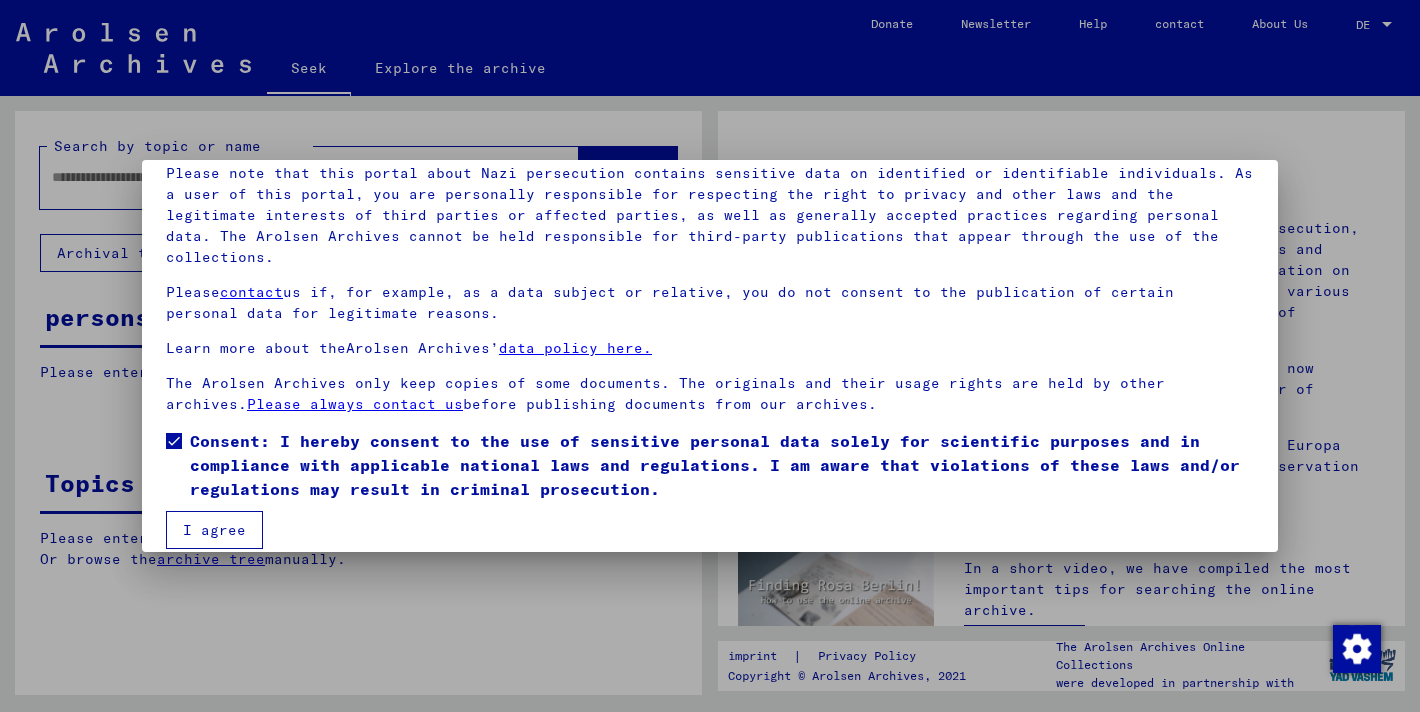 click on "I agree" at bounding box center [214, 530] 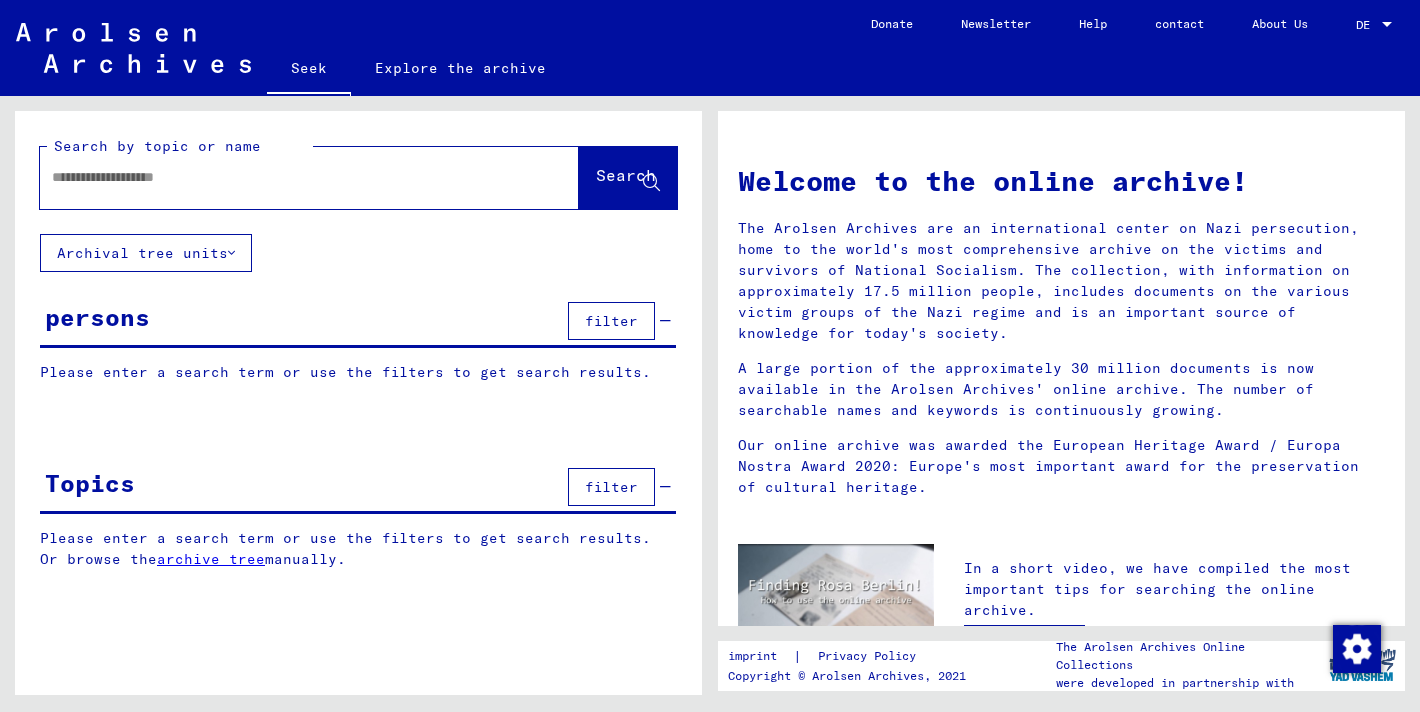 click at bounding box center [285, 177] 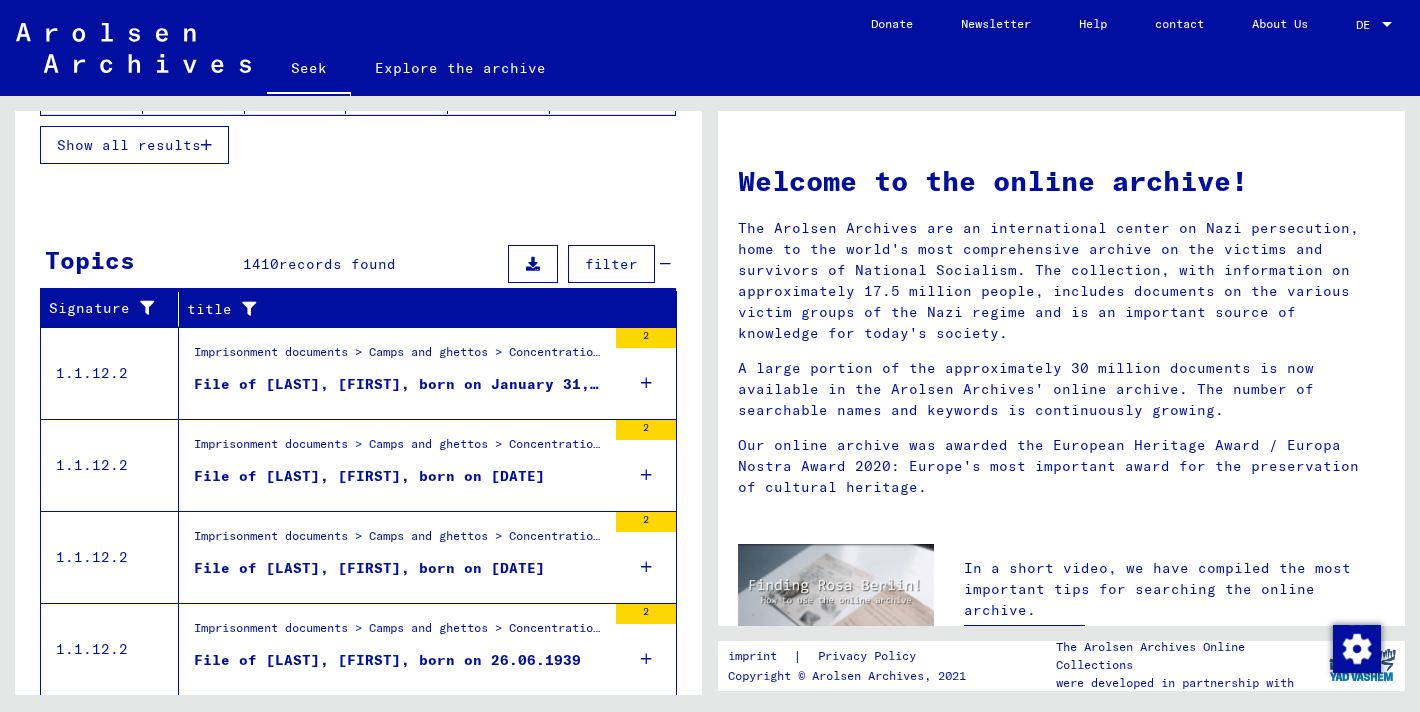 scroll, scrollTop: 686, scrollLeft: 0, axis: vertical 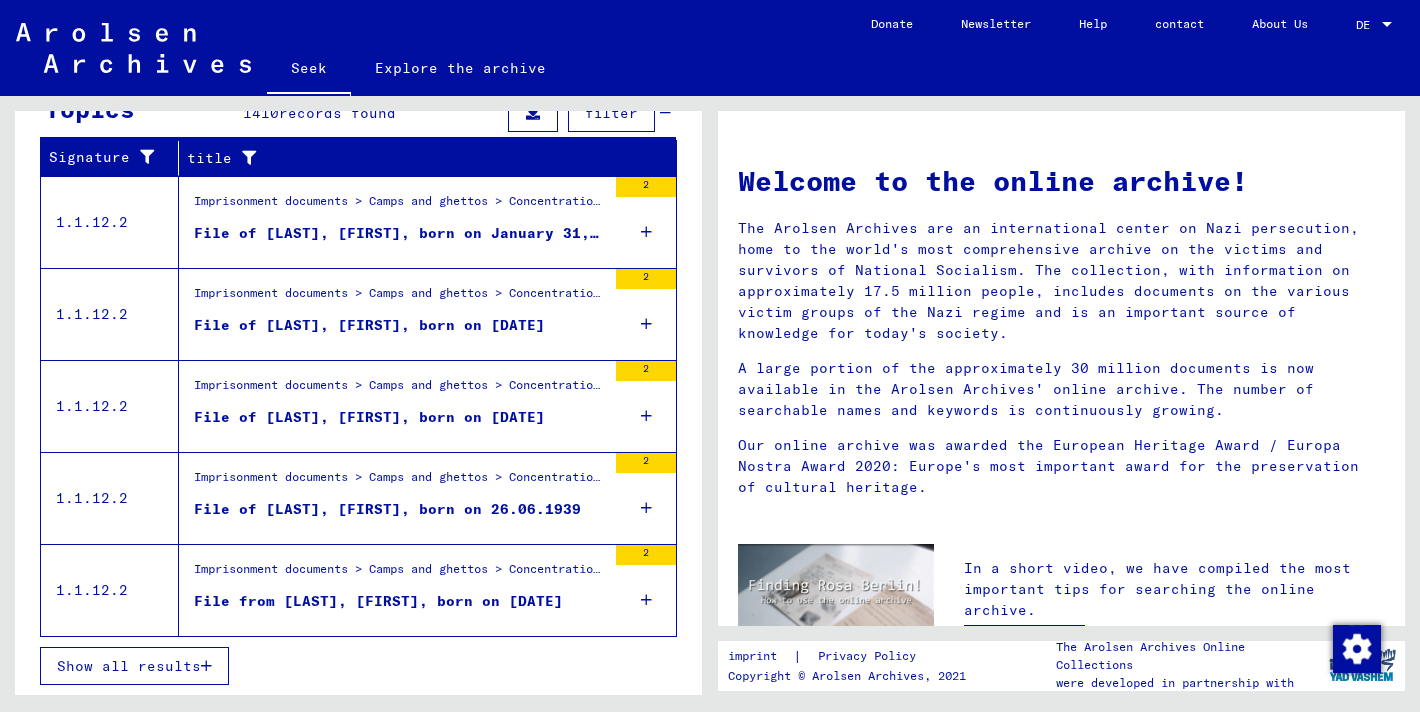 click on "Show all results" at bounding box center [129, 666] 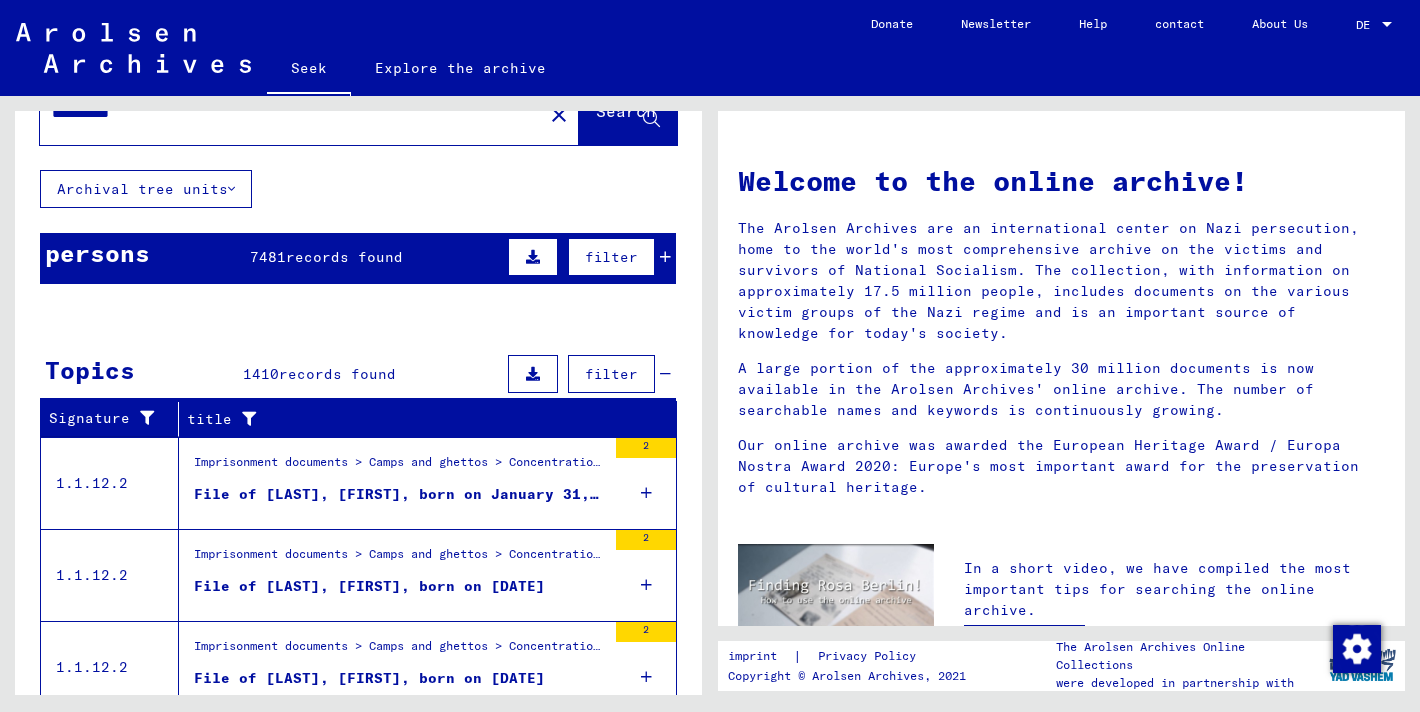 scroll, scrollTop: 53, scrollLeft: 0, axis: vertical 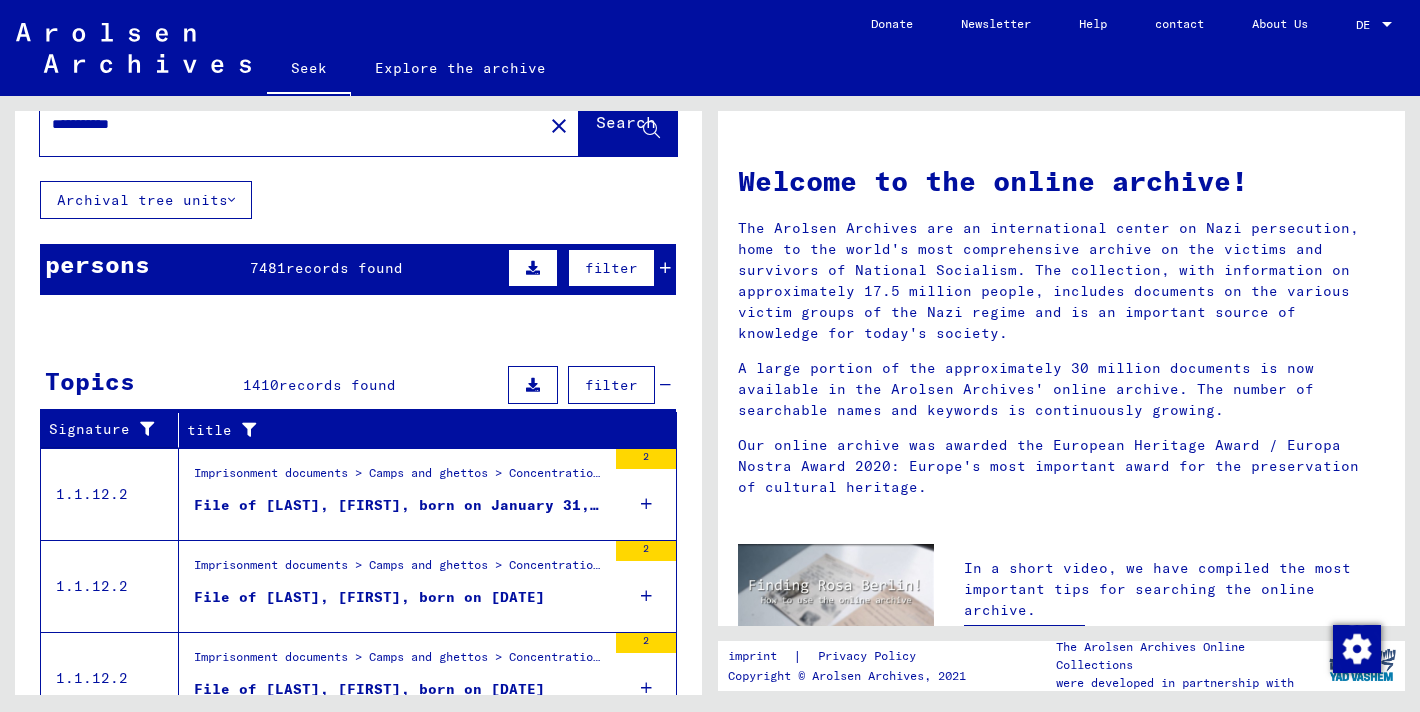 click at bounding box center (665, 268) 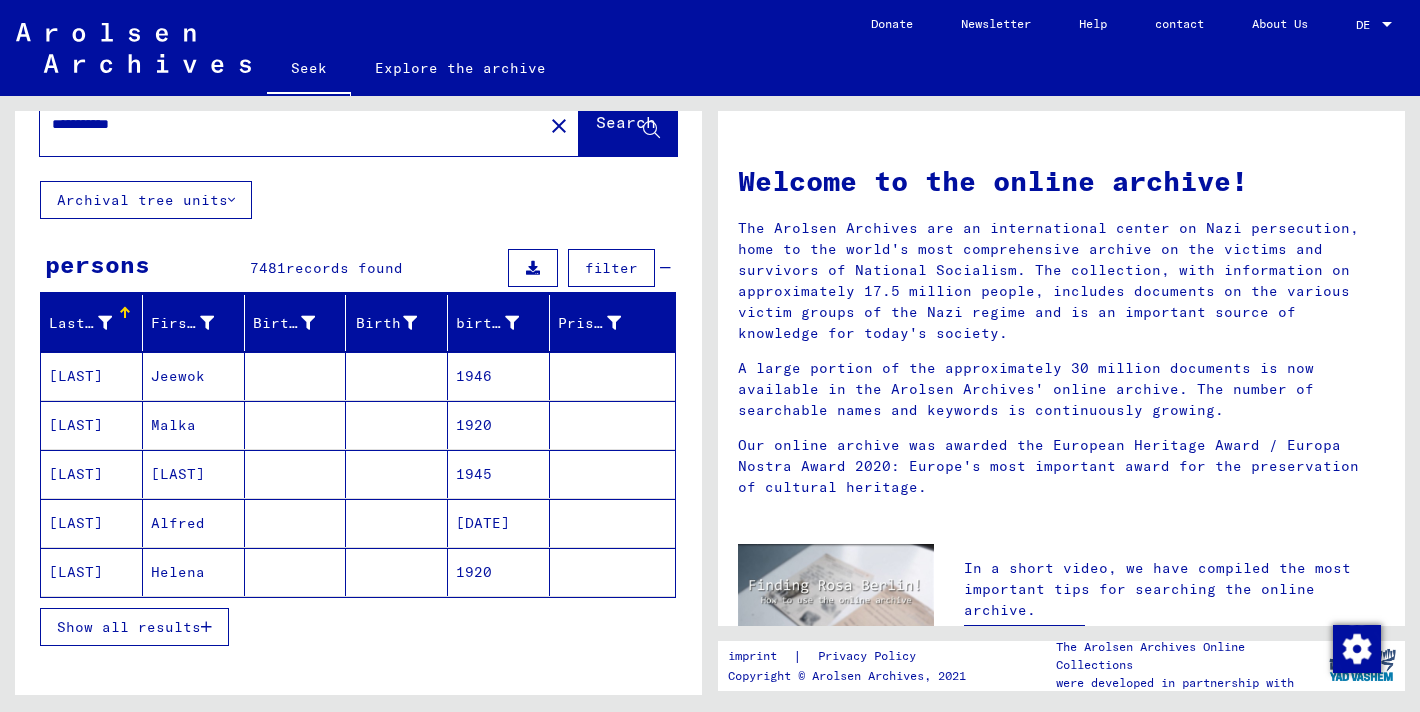 click on "Show all results" at bounding box center [129, 627] 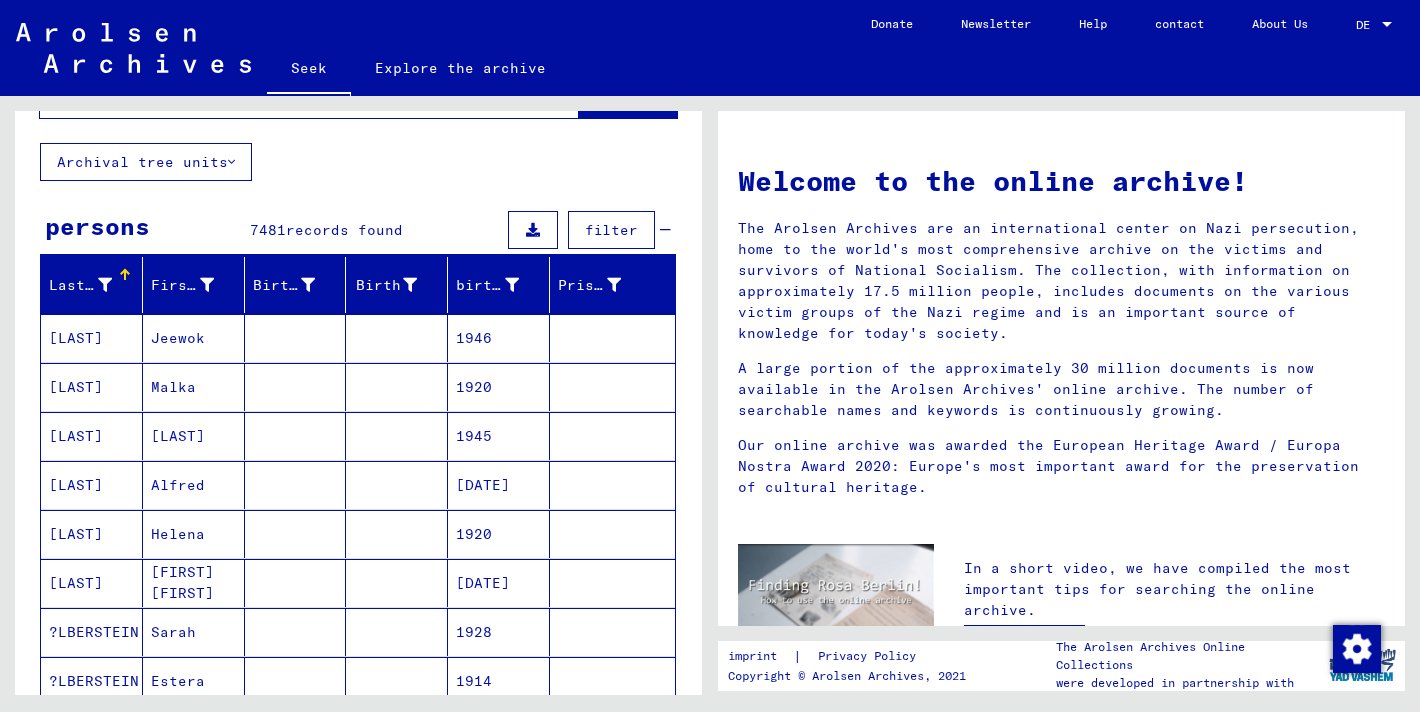 scroll, scrollTop: 0, scrollLeft: 0, axis: both 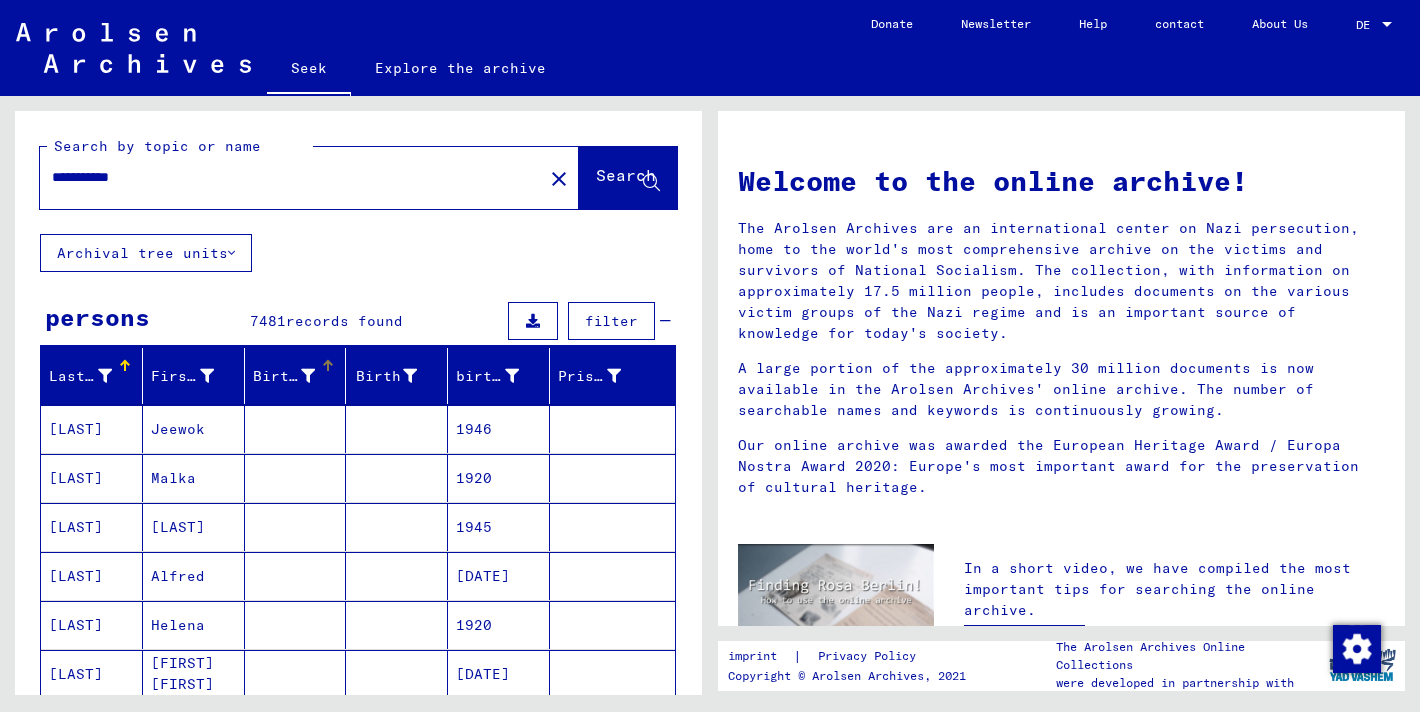 click on "Birth name" at bounding box center [298, 376] 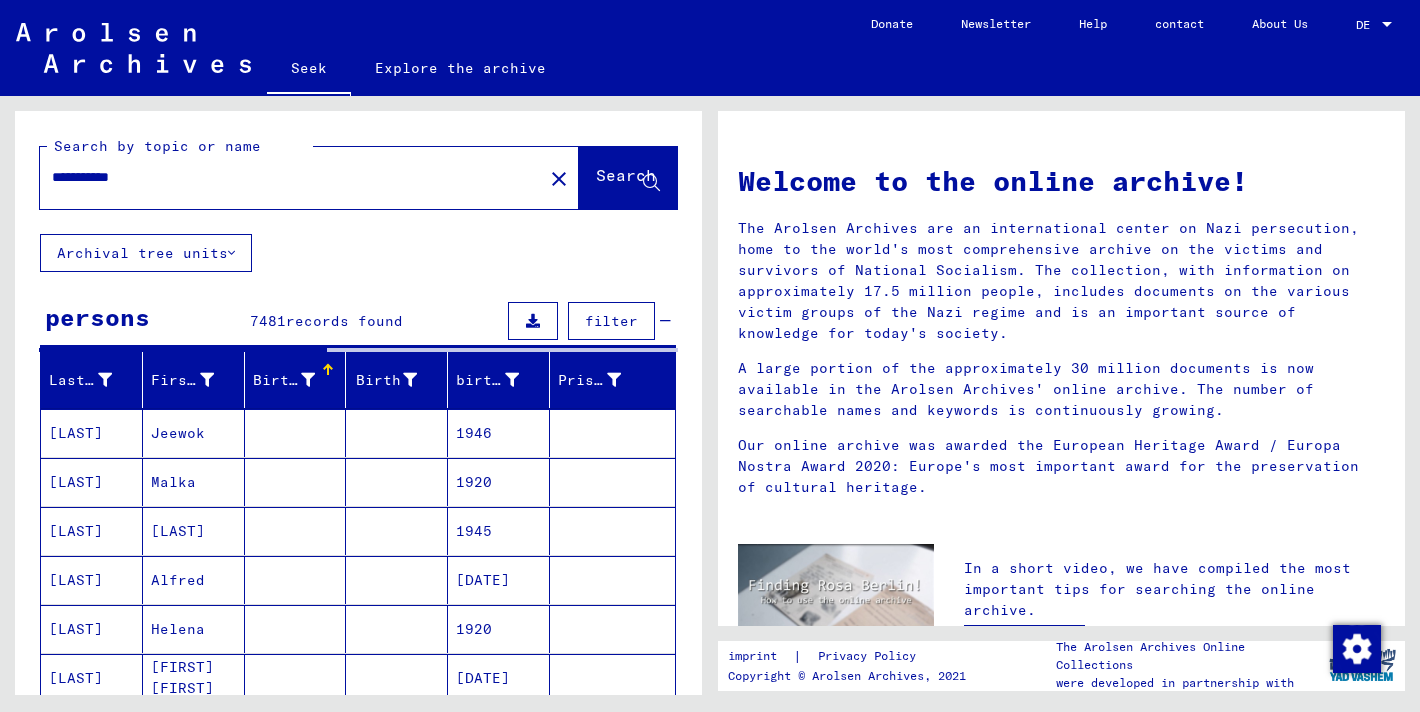 click on "Birth name" at bounding box center (298, 380) 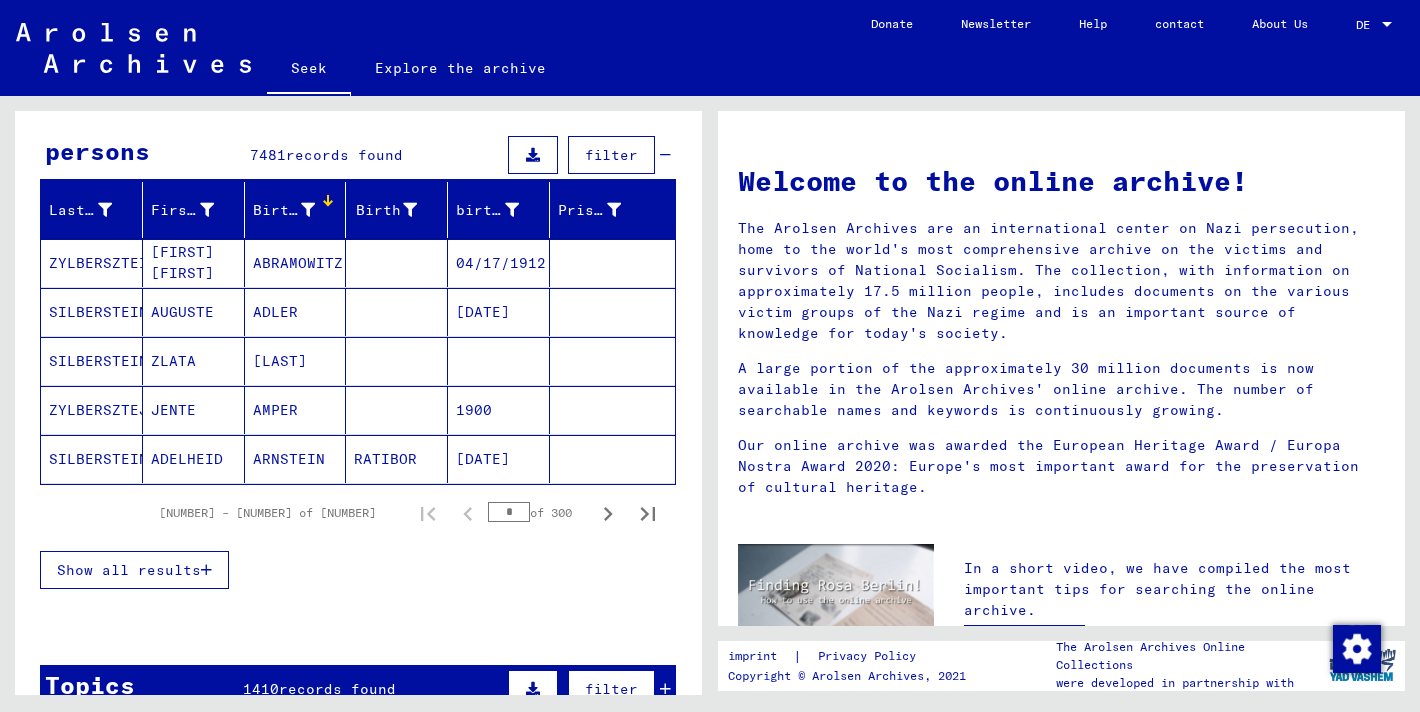 scroll, scrollTop: 0, scrollLeft: 0, axis: both 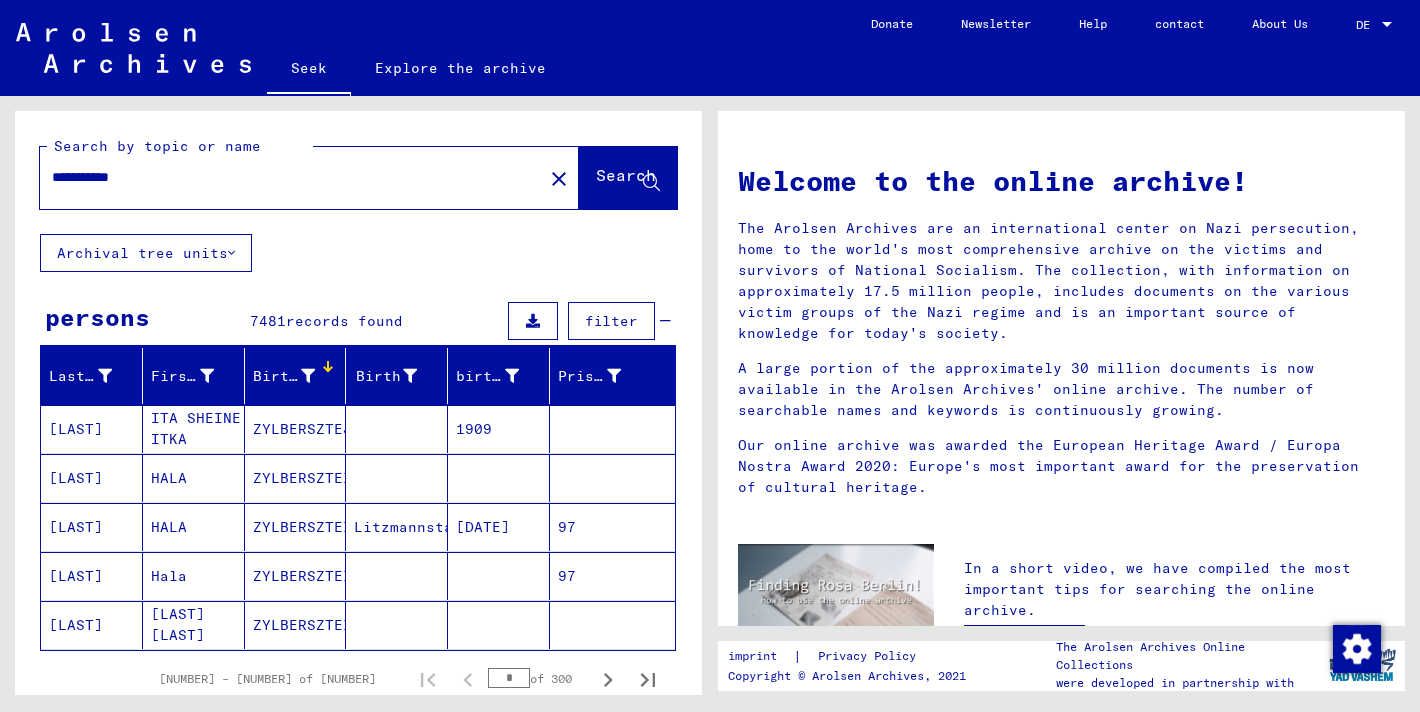 click on "**********" 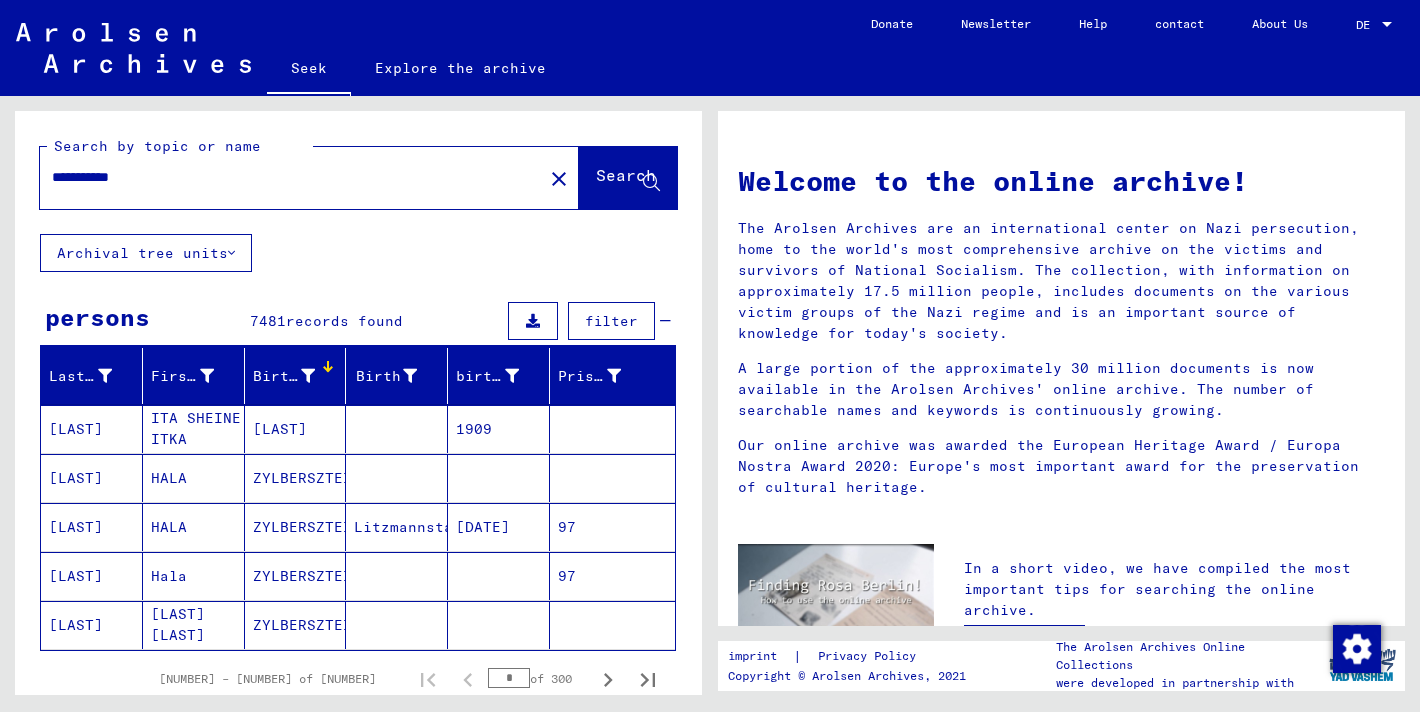 click on "**********" 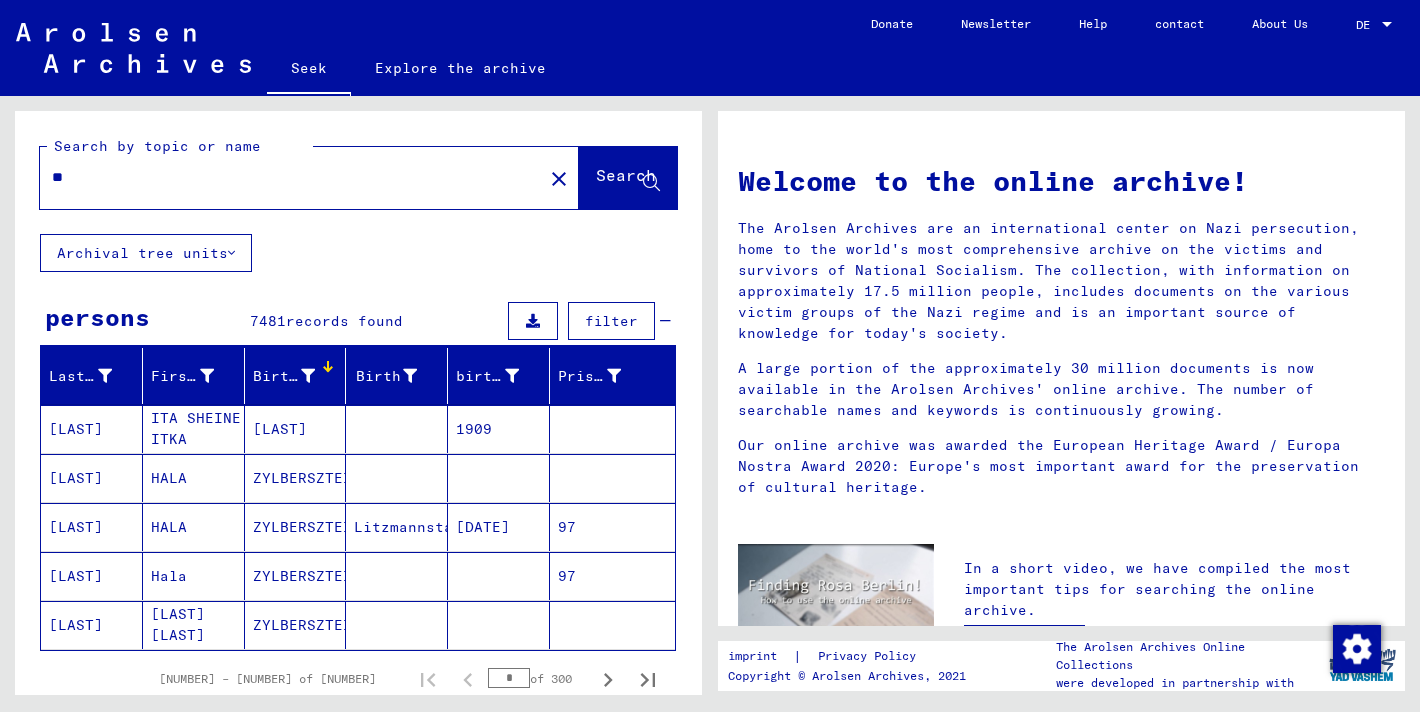 type on "*" 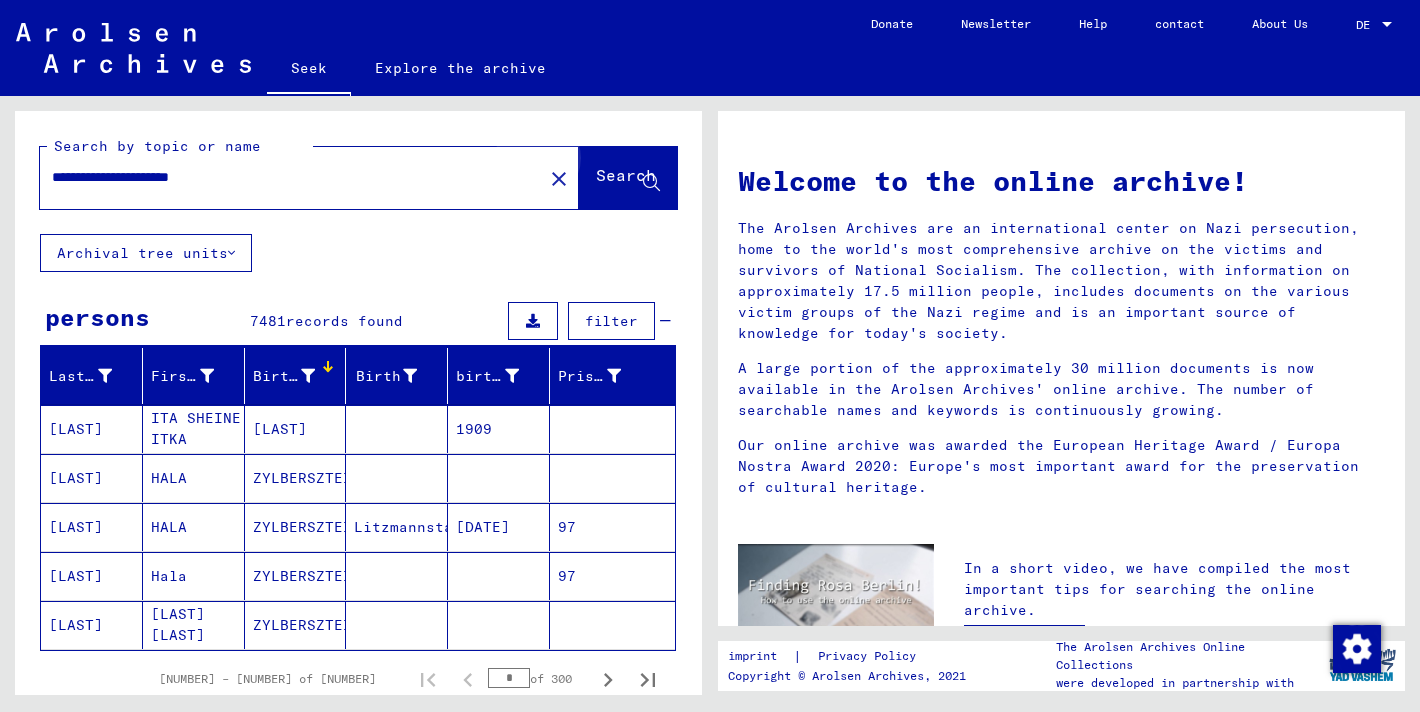 click on "Search" 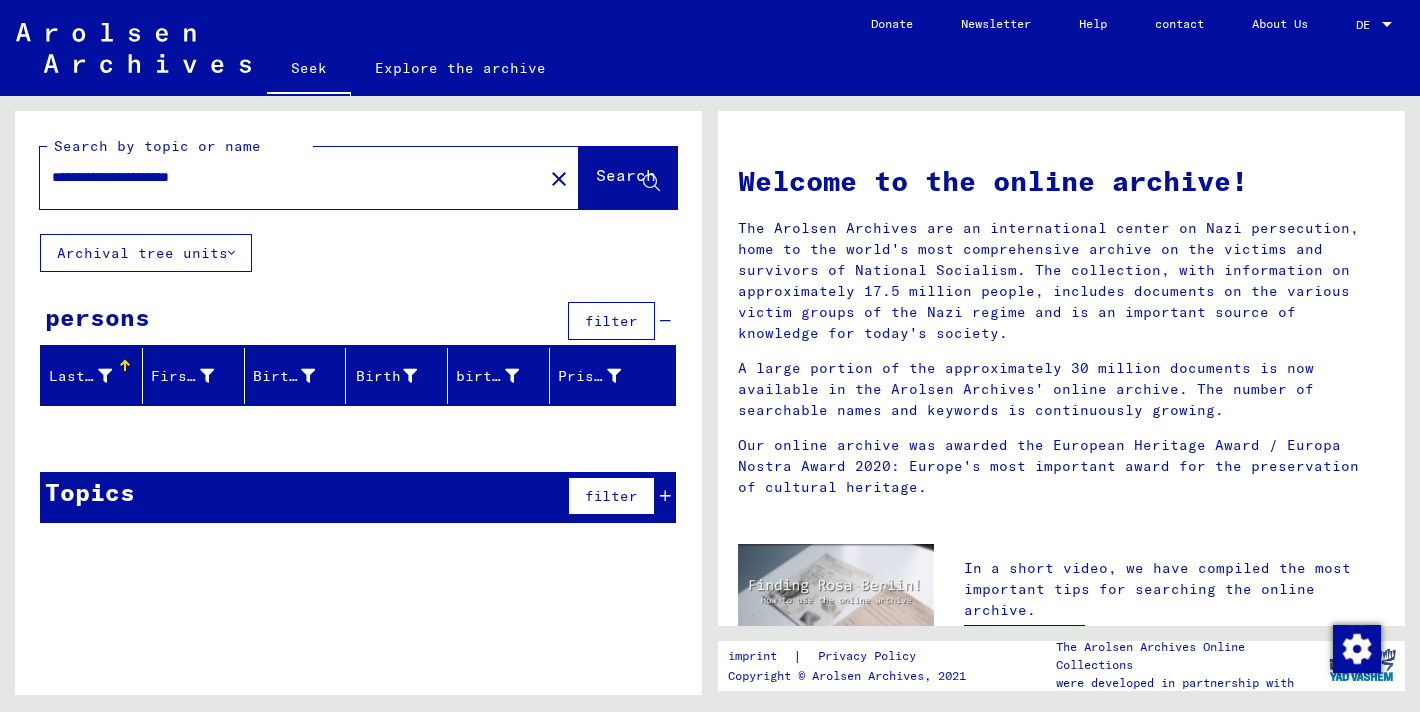click on "**********" at bounding box center (285, 177) 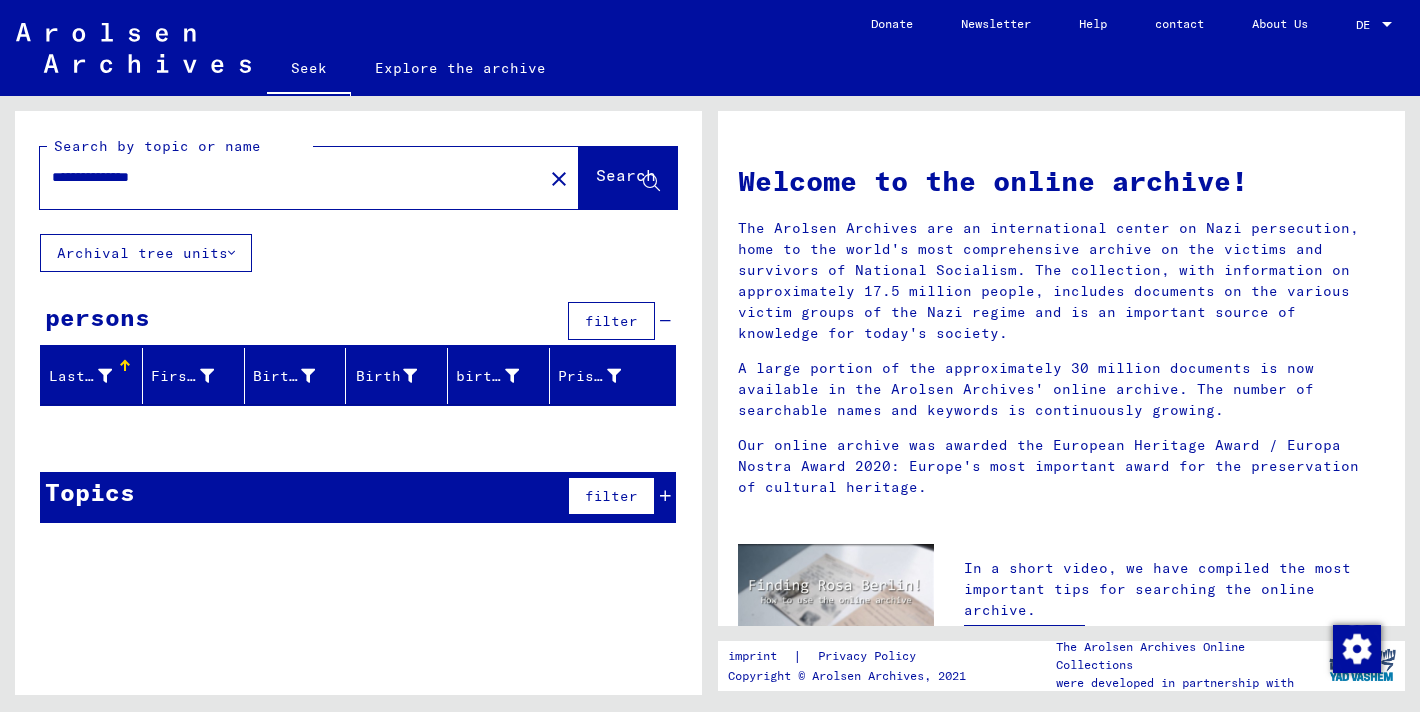 type on "**********" 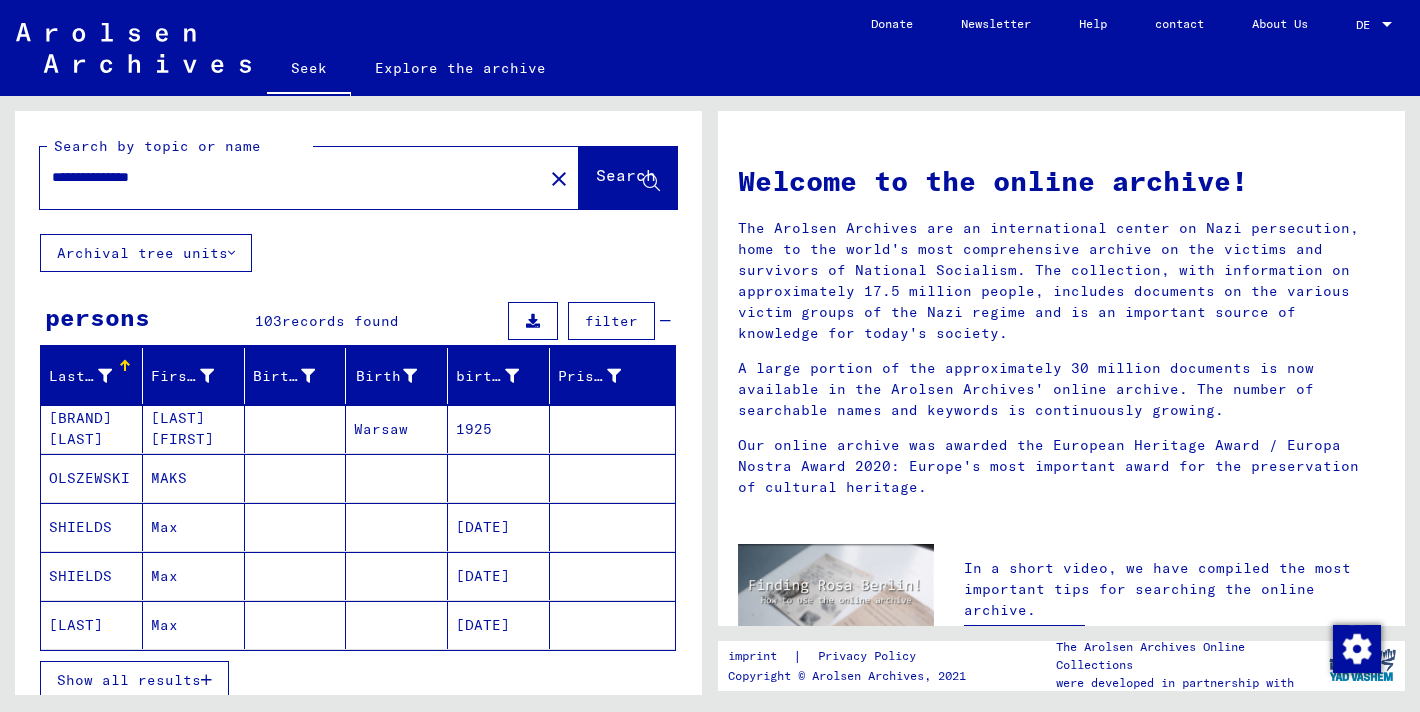 click on "Show all results" at bounding box center [129, 680] 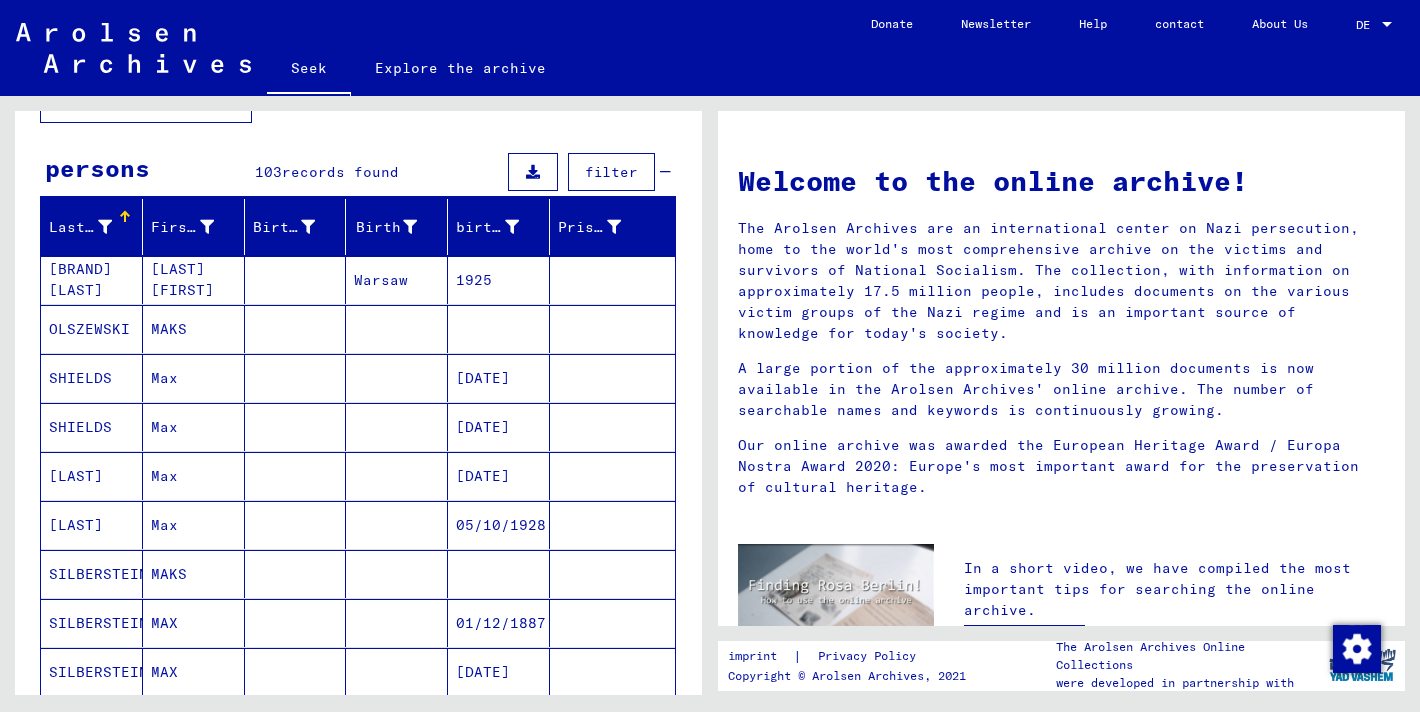 scroll, scrollTop: 148, scrollLeft: 0, axis: vertical 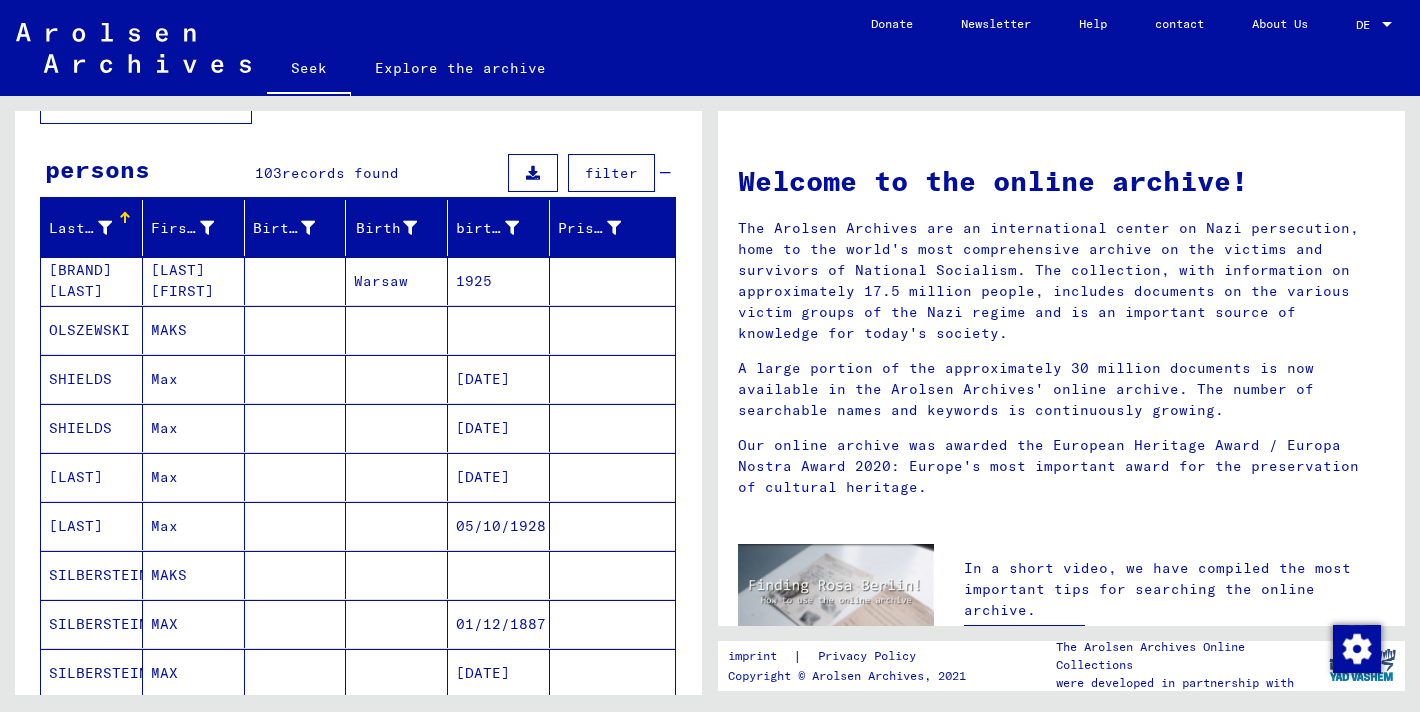 click at bounding box center (296, 526) 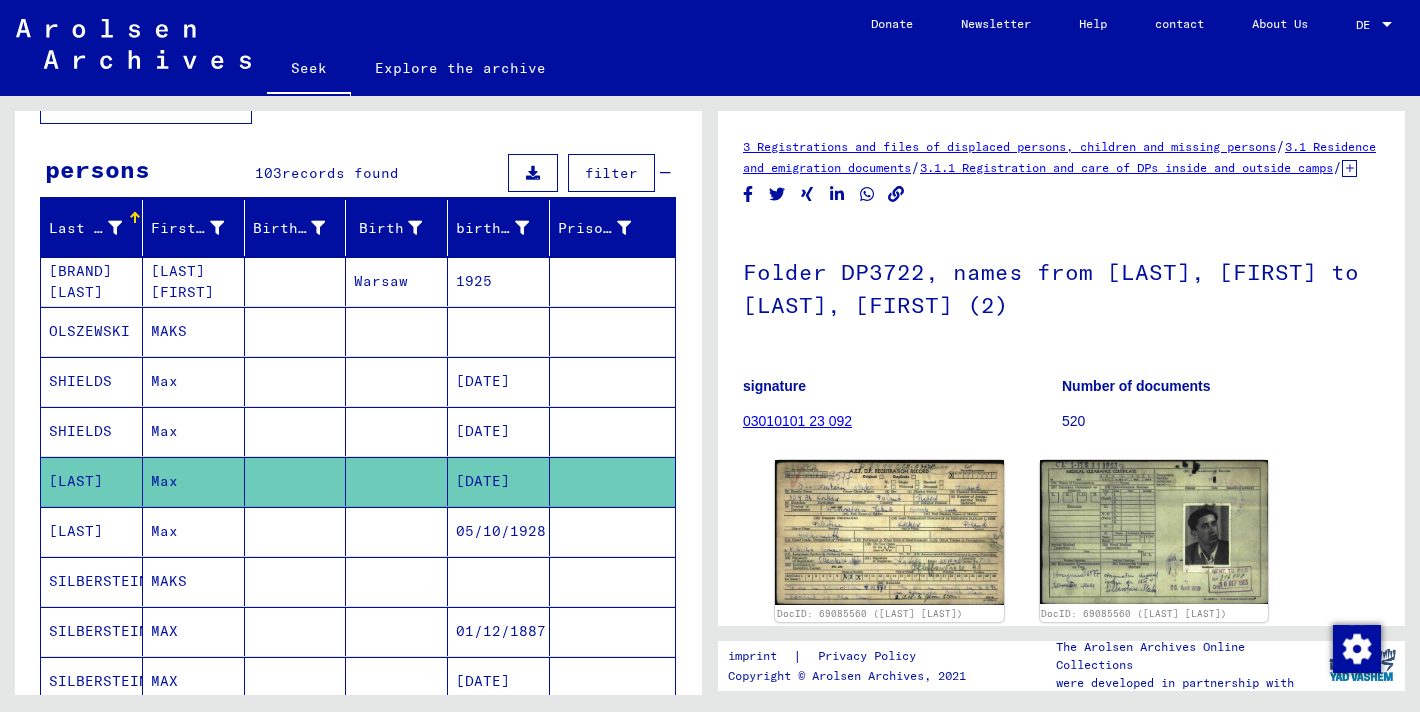 scroll, scrollTop: 0, scrollLeft: 0, axis: both 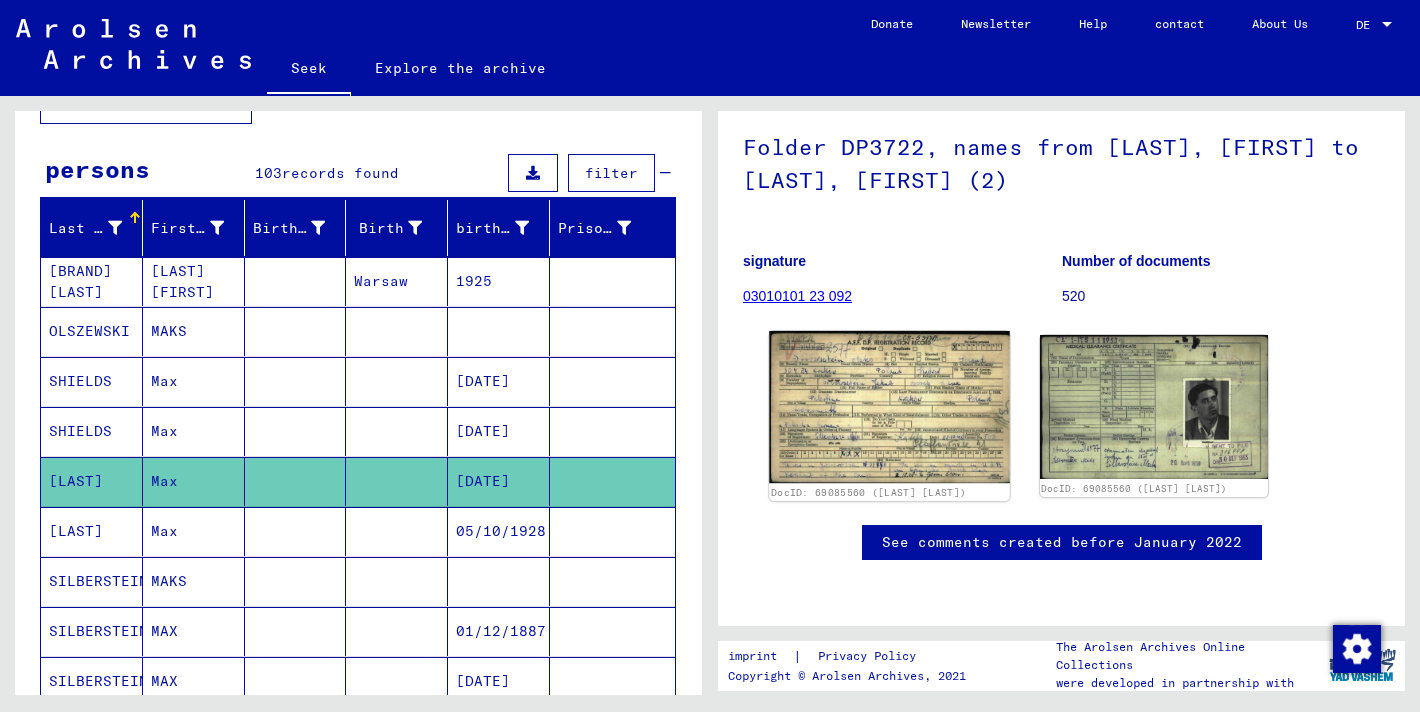 click 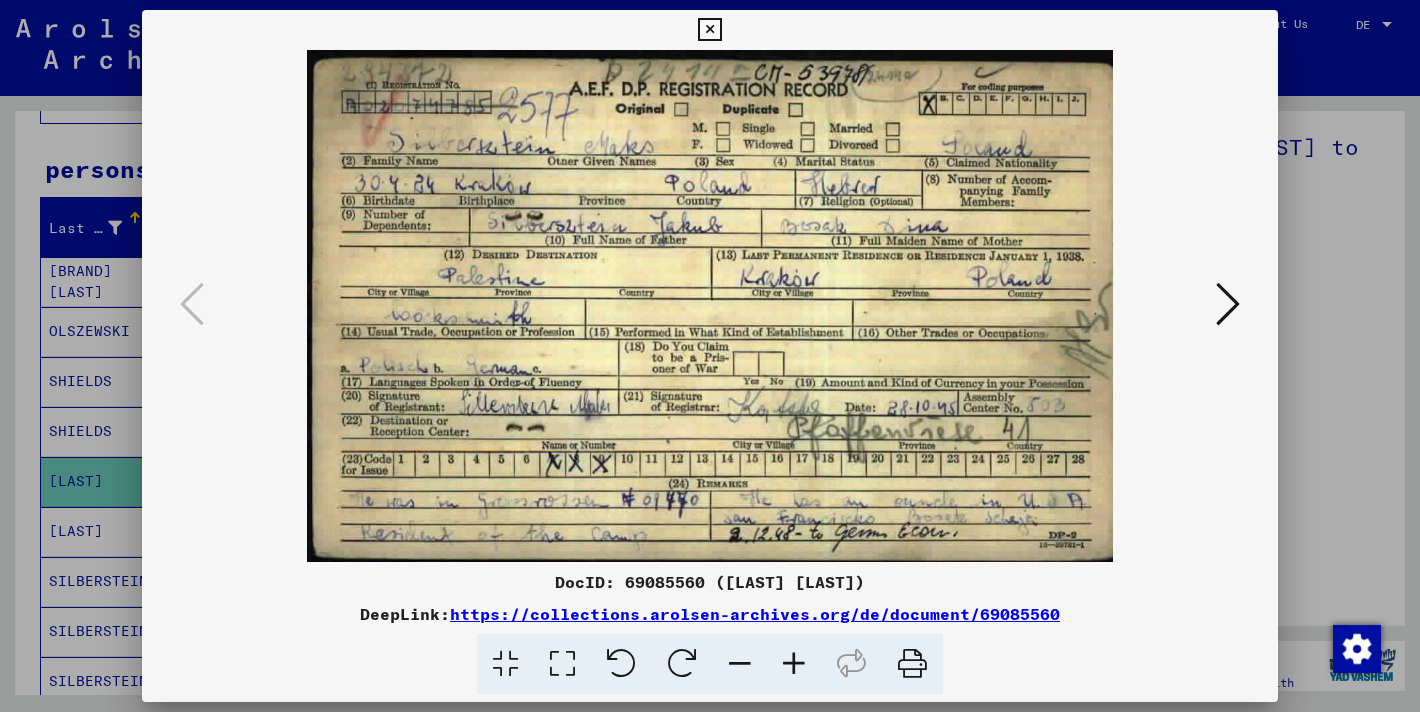 click at bounding box center (710, 356) 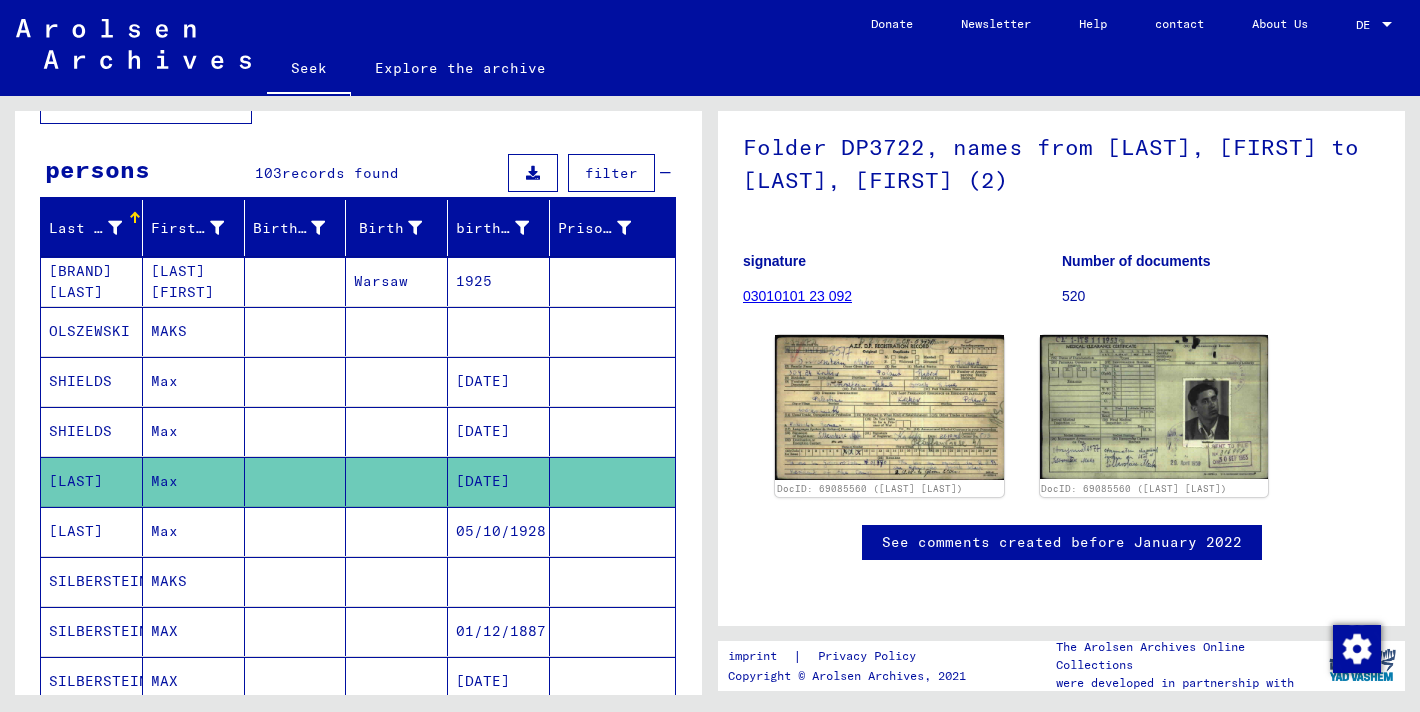 click at bounding box center [296, 581] 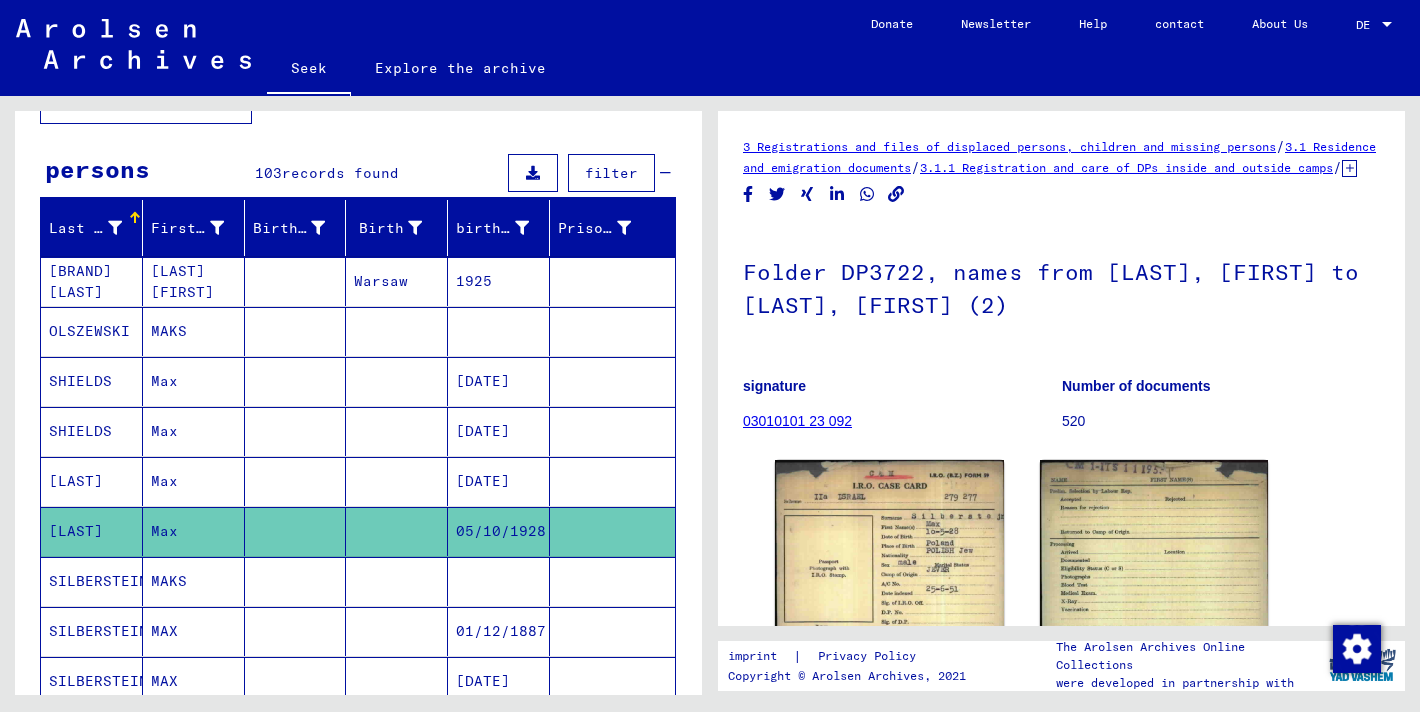 scroll, scrollTop: 0, scrollLeft: 0, axis: both 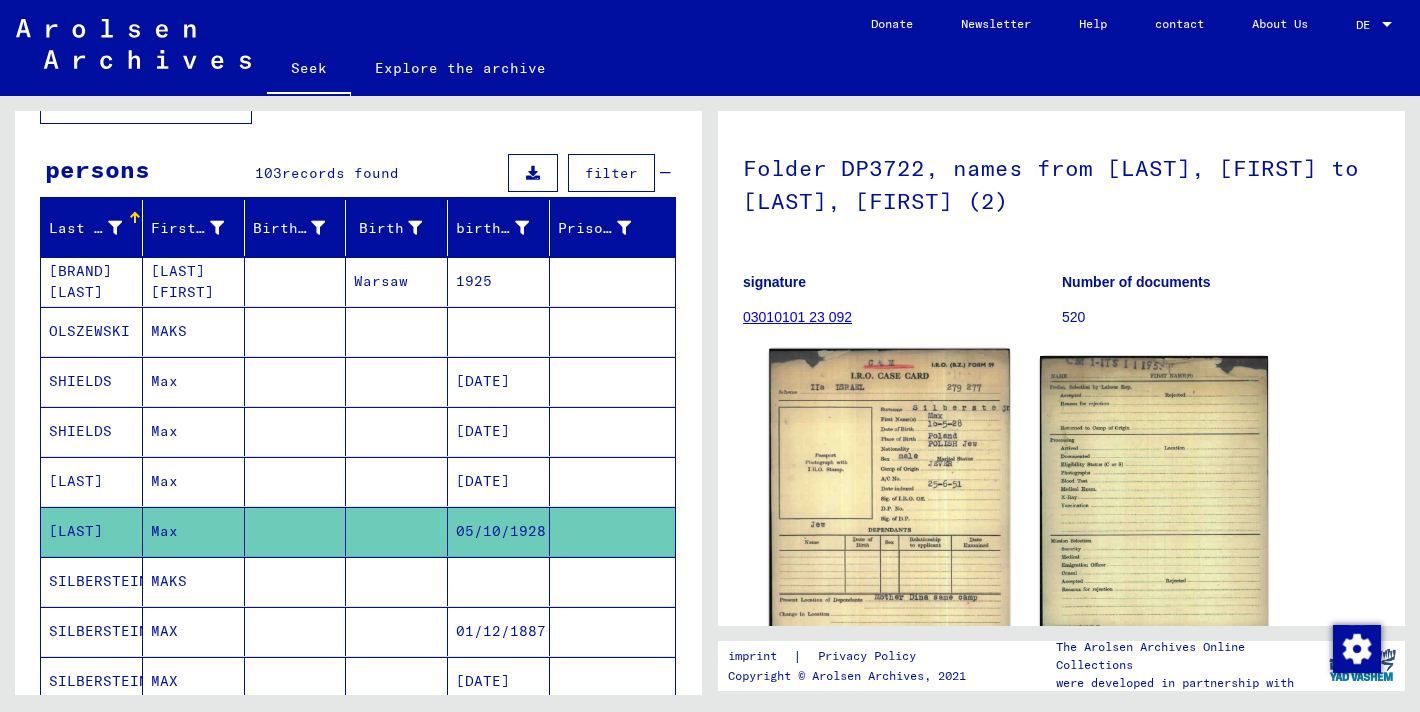 click 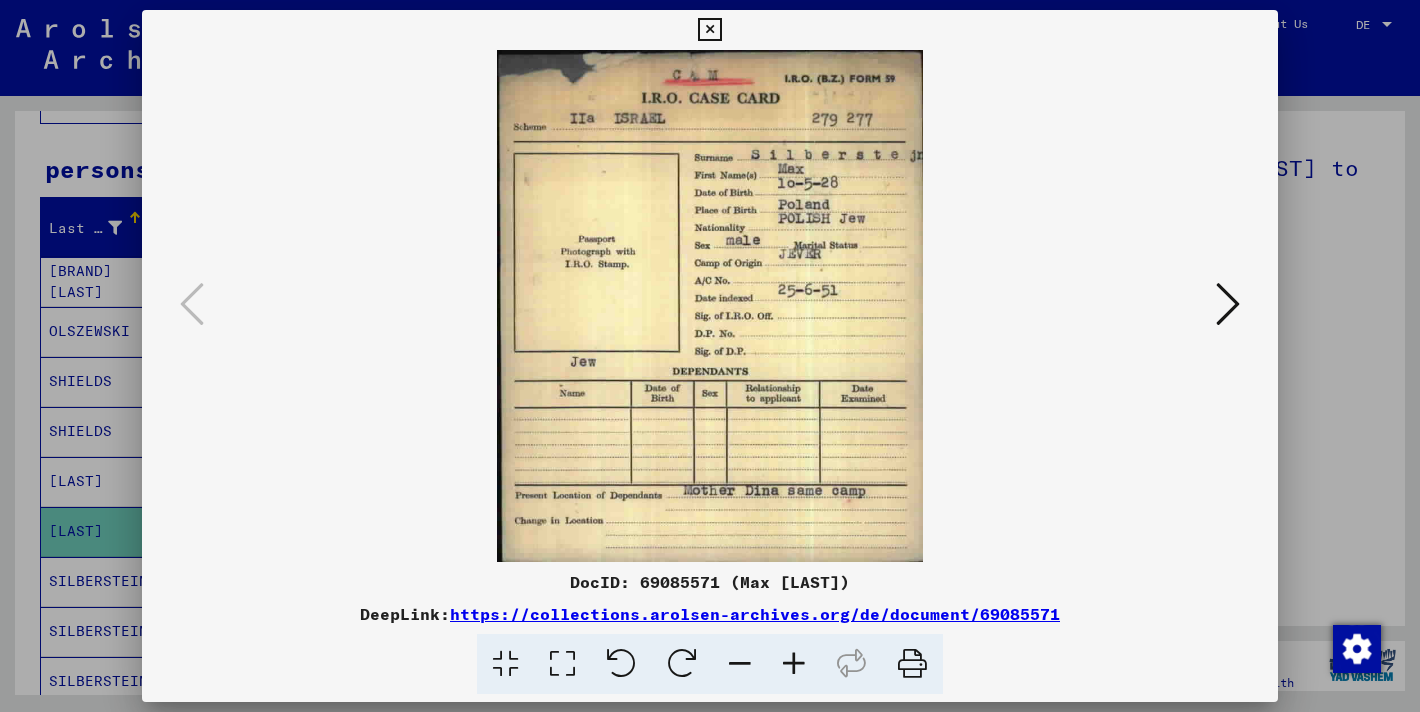 click at bounding box center [710, 306] 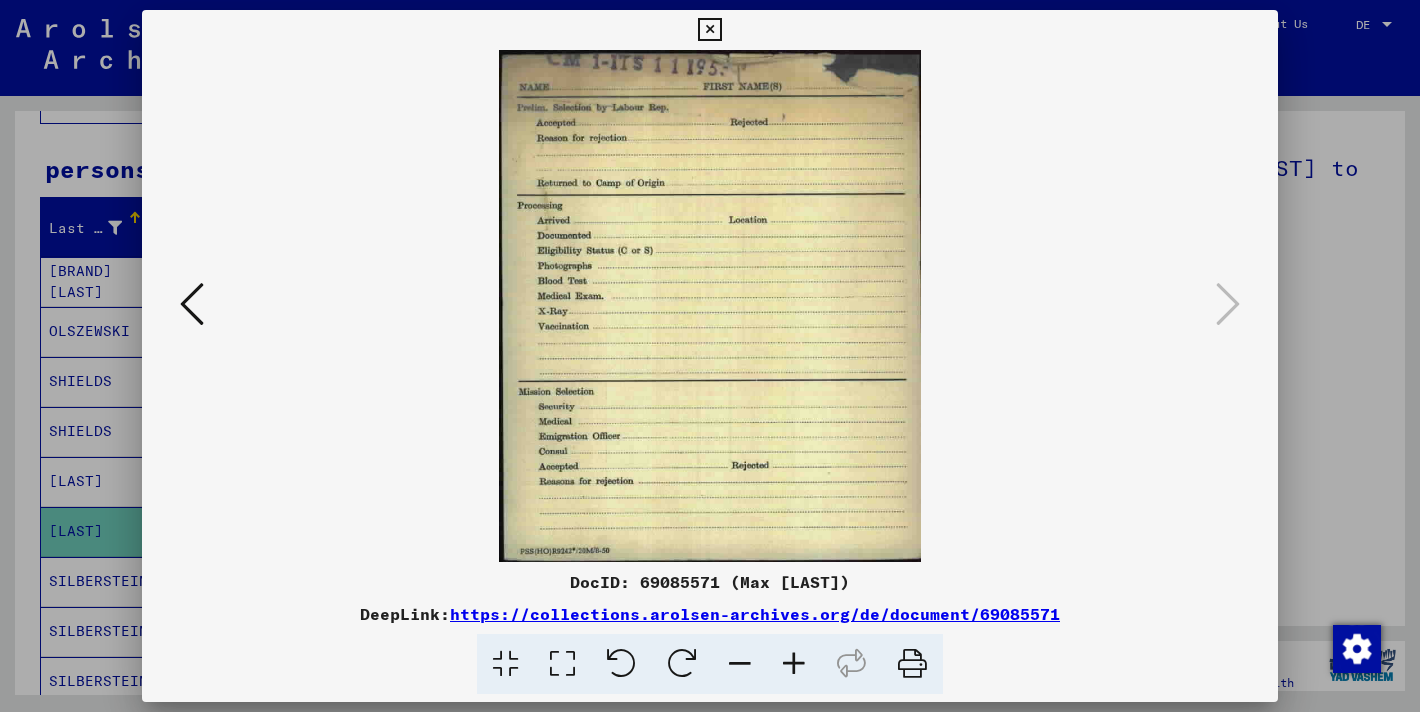 click at bounding box center (710, 356) 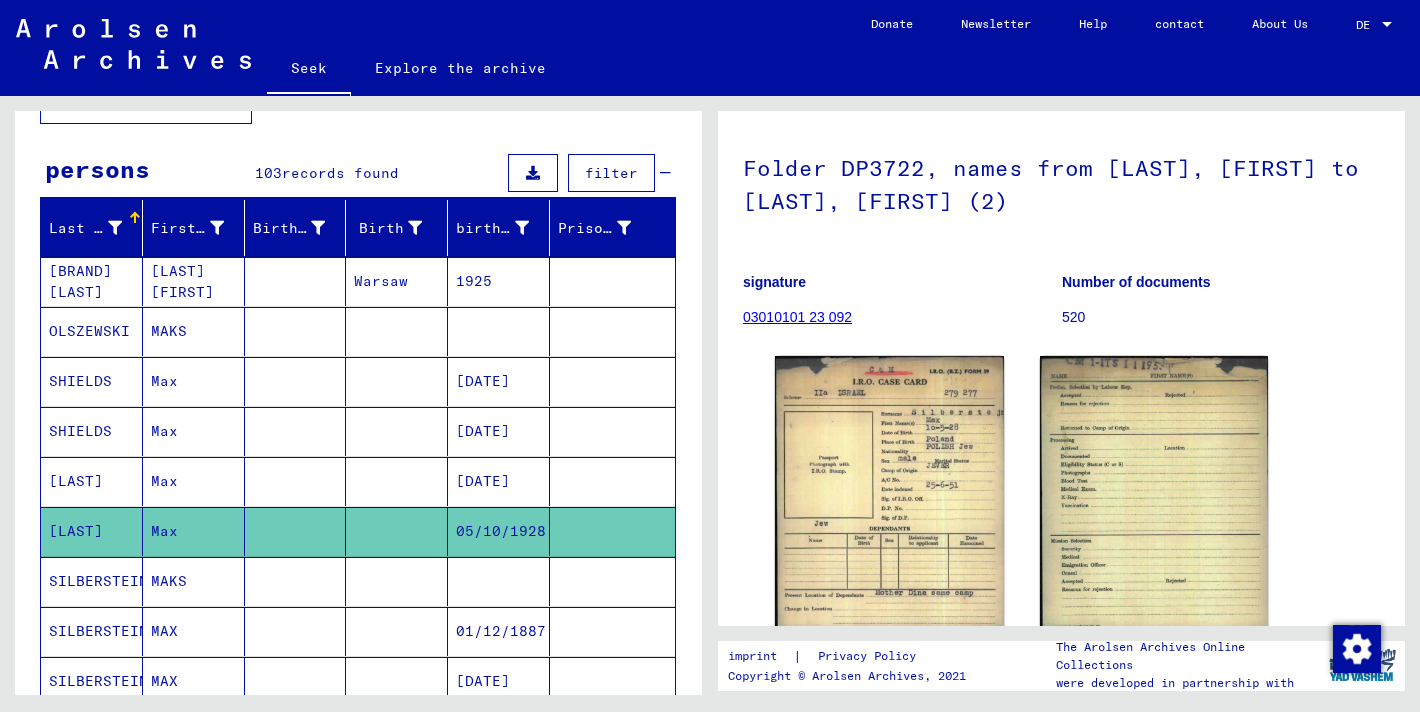 click on "MAKS" at bounding box center (164, 631) 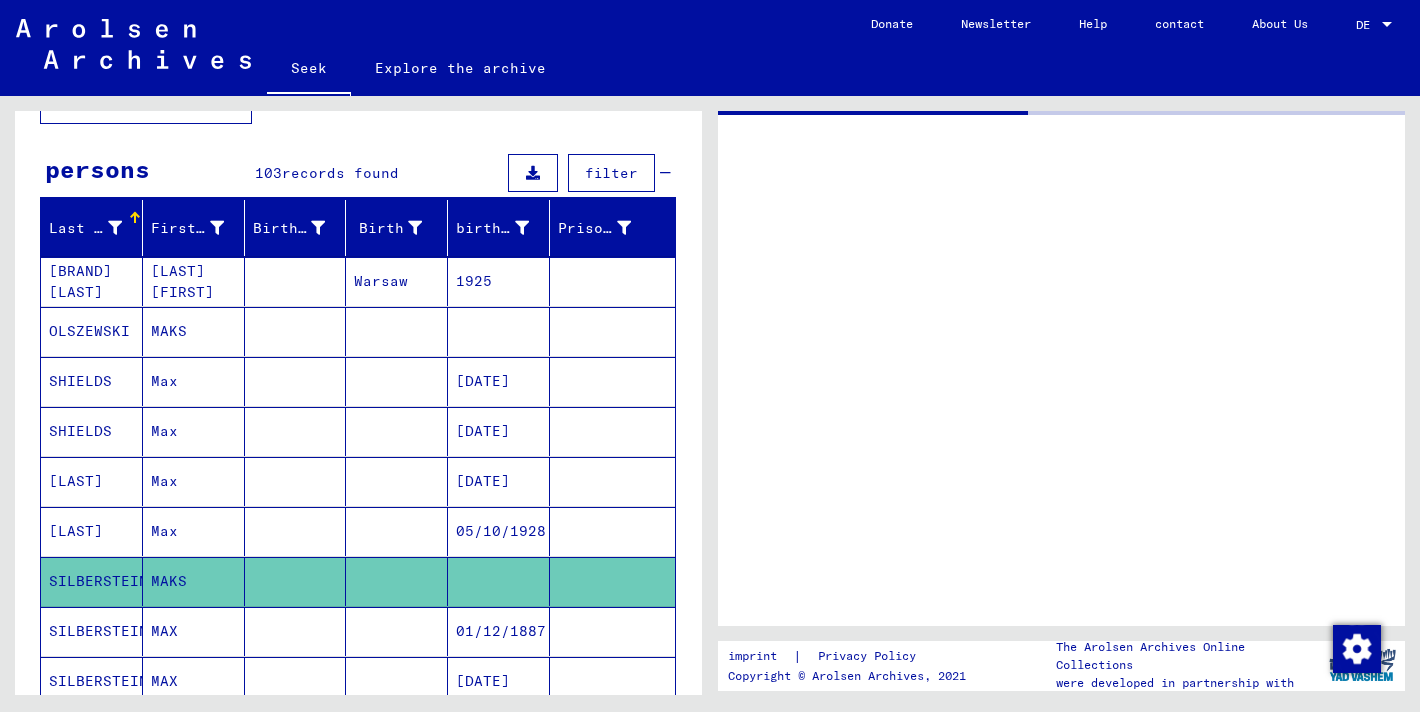 scroll, scrollTop: 0, scrollLeft: 0, axis: both 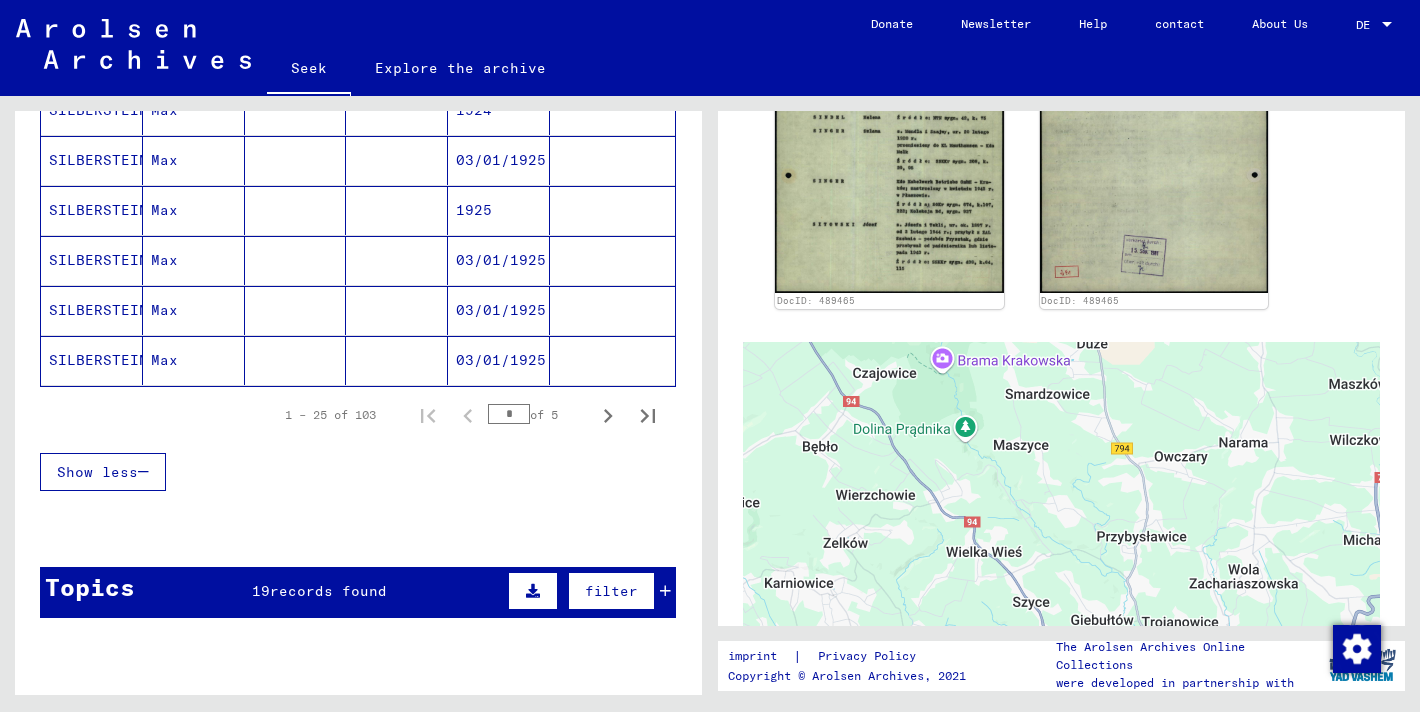 click at bounding box center (296, 310) 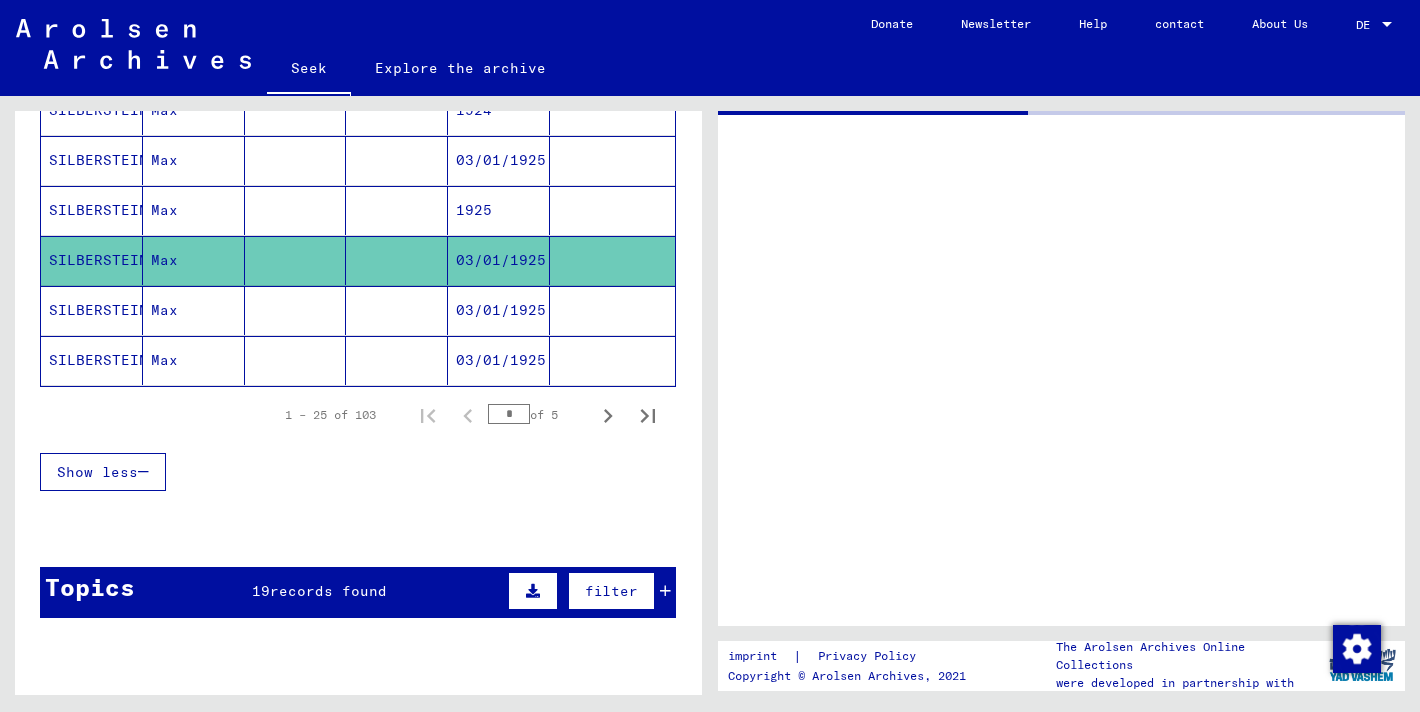 scroll, scrollTop: 0, scrollLeft: 0, axis: both 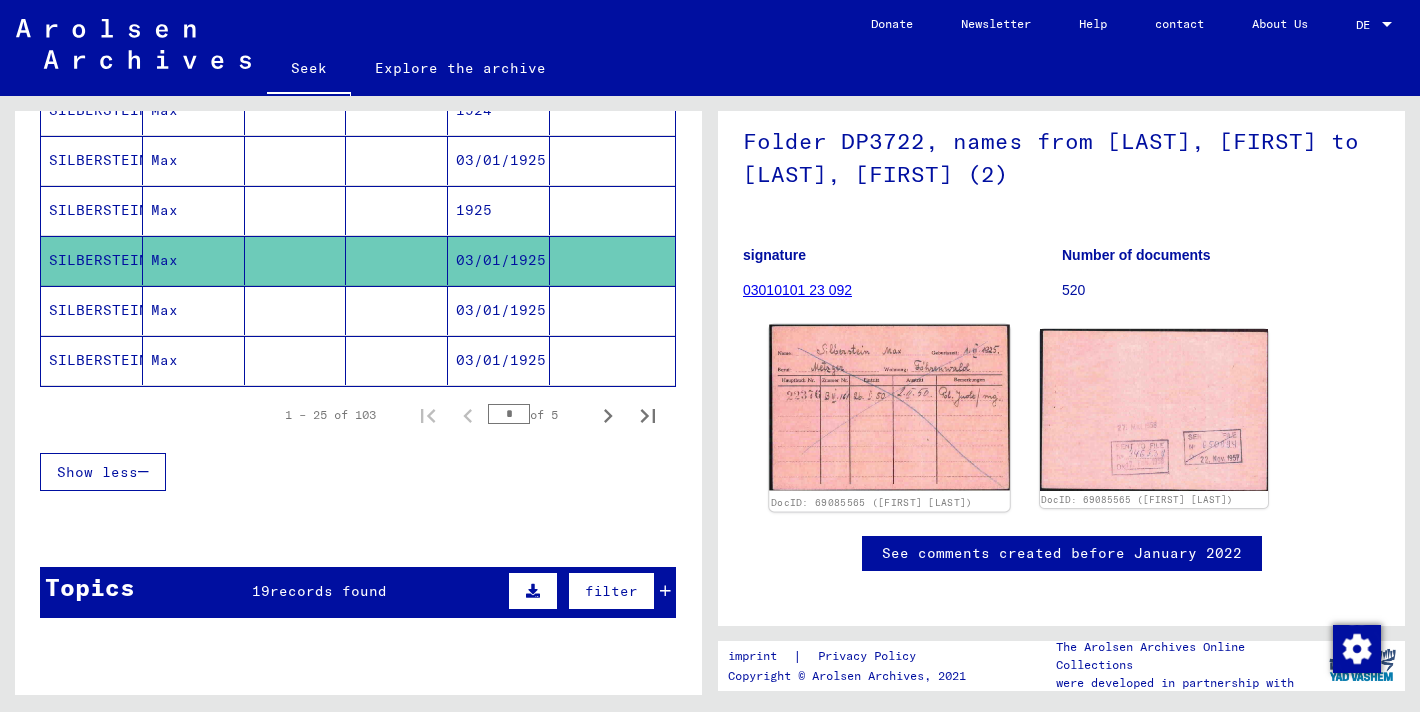 click 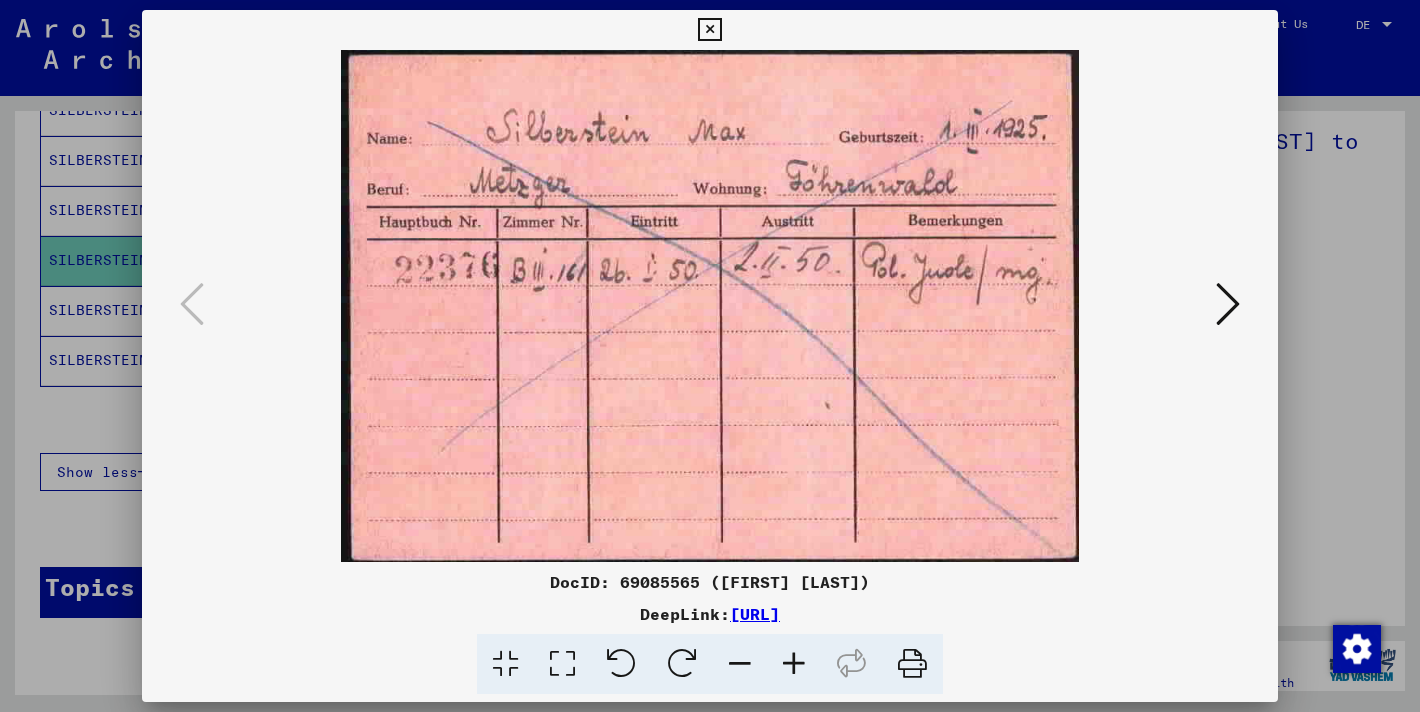 click at bounding box center [710, 356] 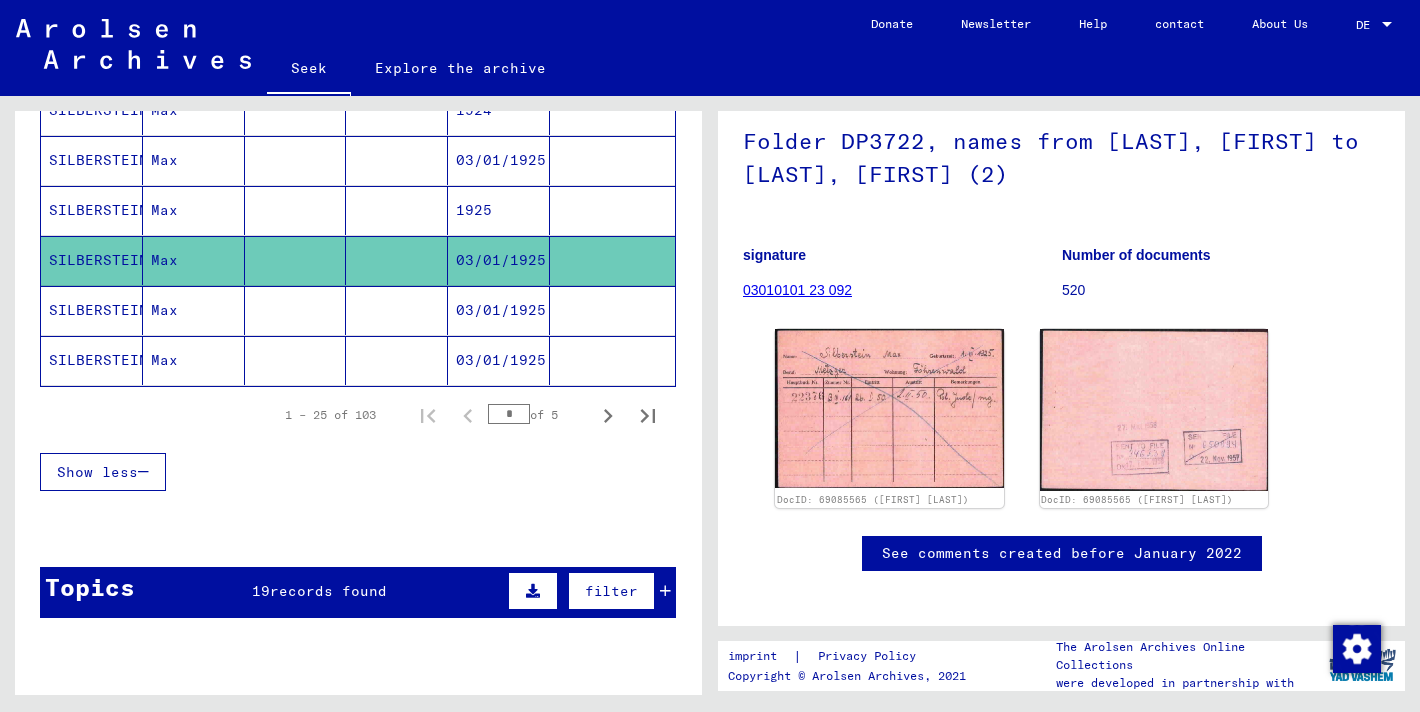 click on "[LAST] [FIRST]       [DATE]" 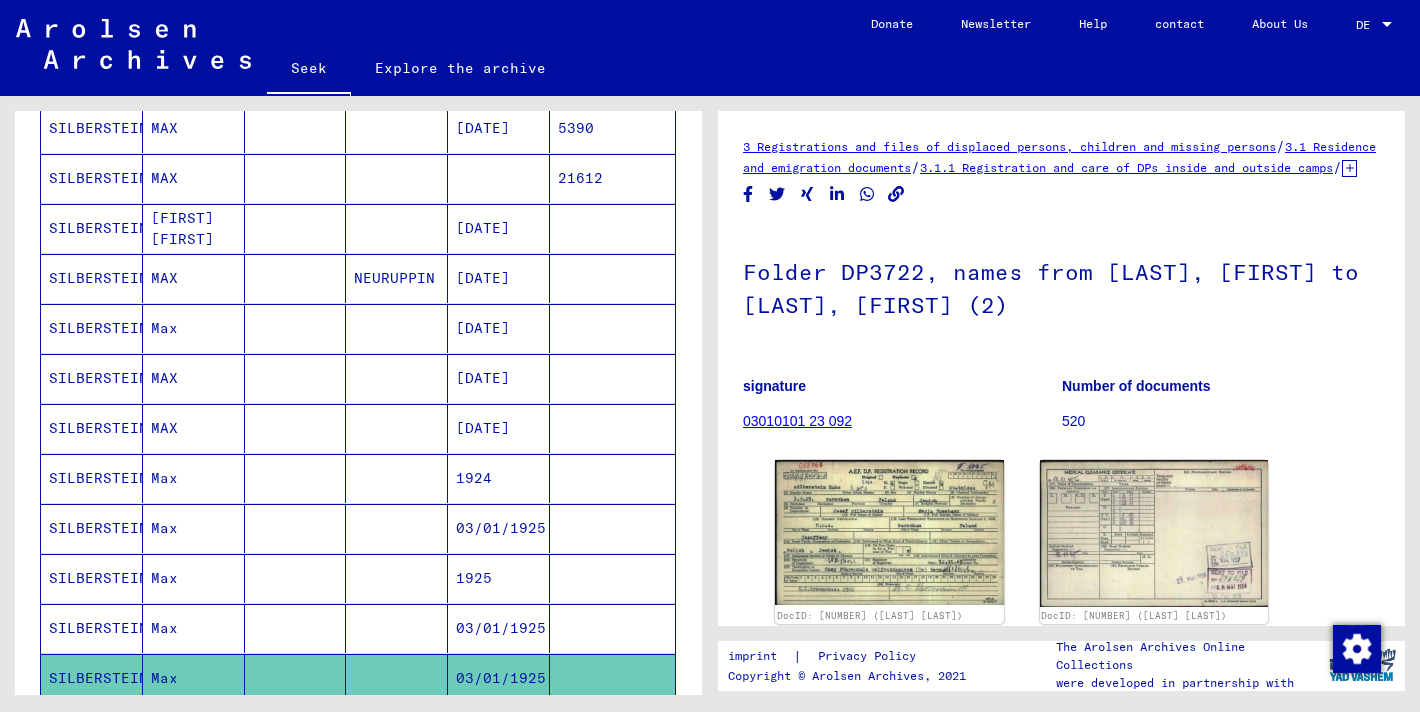 scroll, scrollTop: 632, scrollLeft: 0, axis: vertical 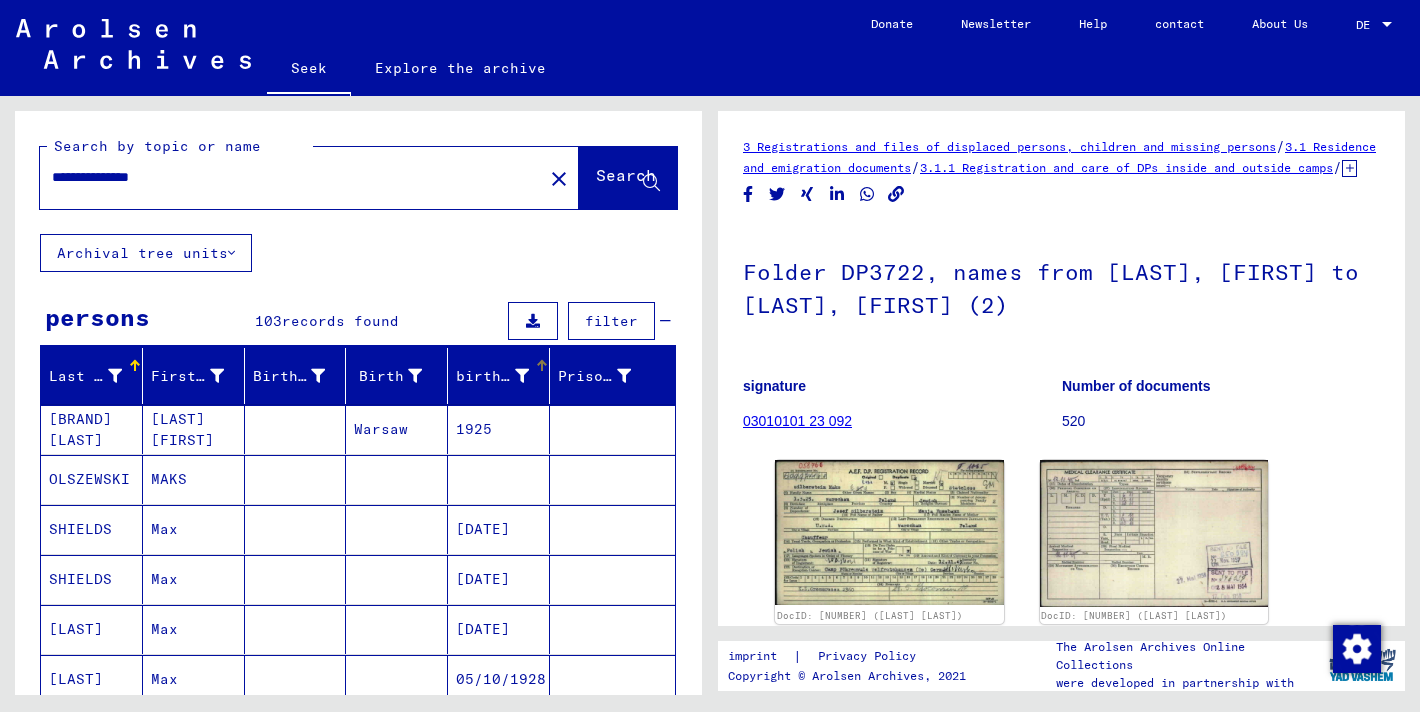 click on "birth date" at bounding box center (501, 376) 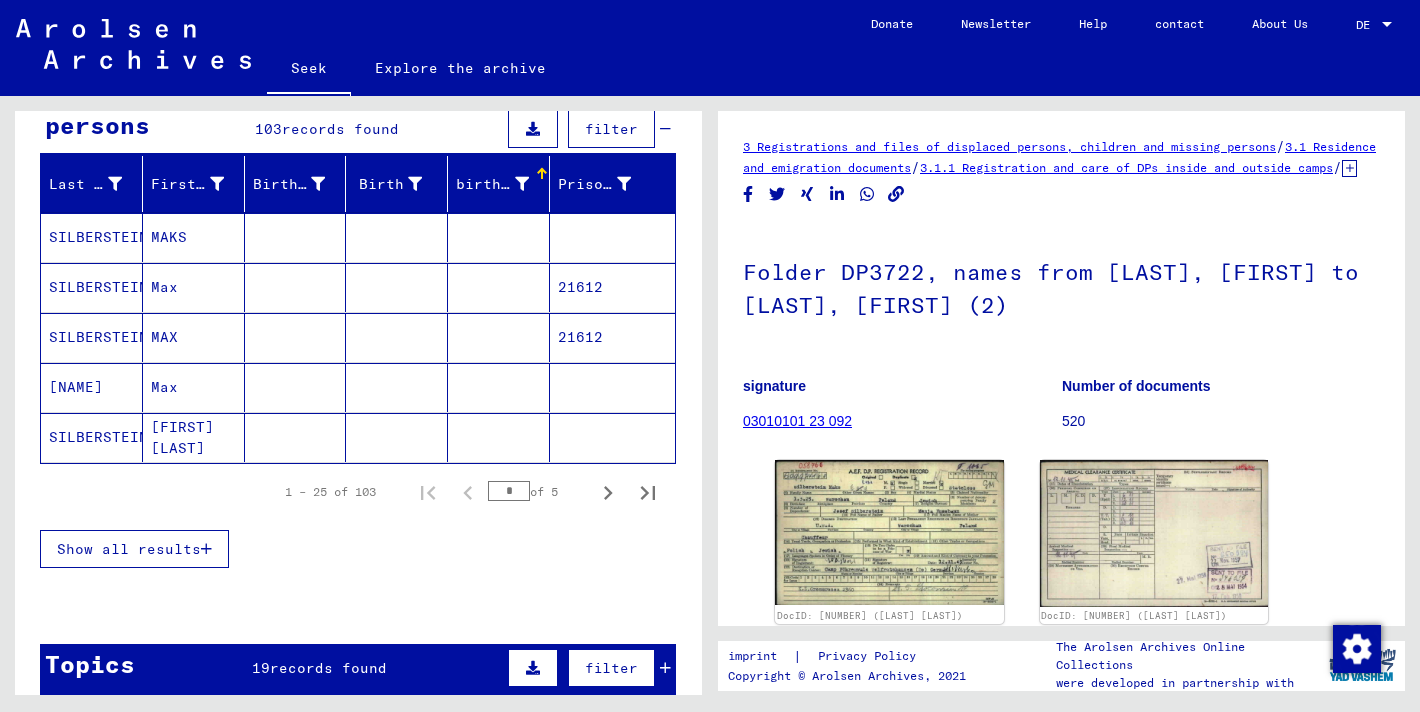 scroll, scrollTop: 185, scrollLeft: 0, axis: vertical 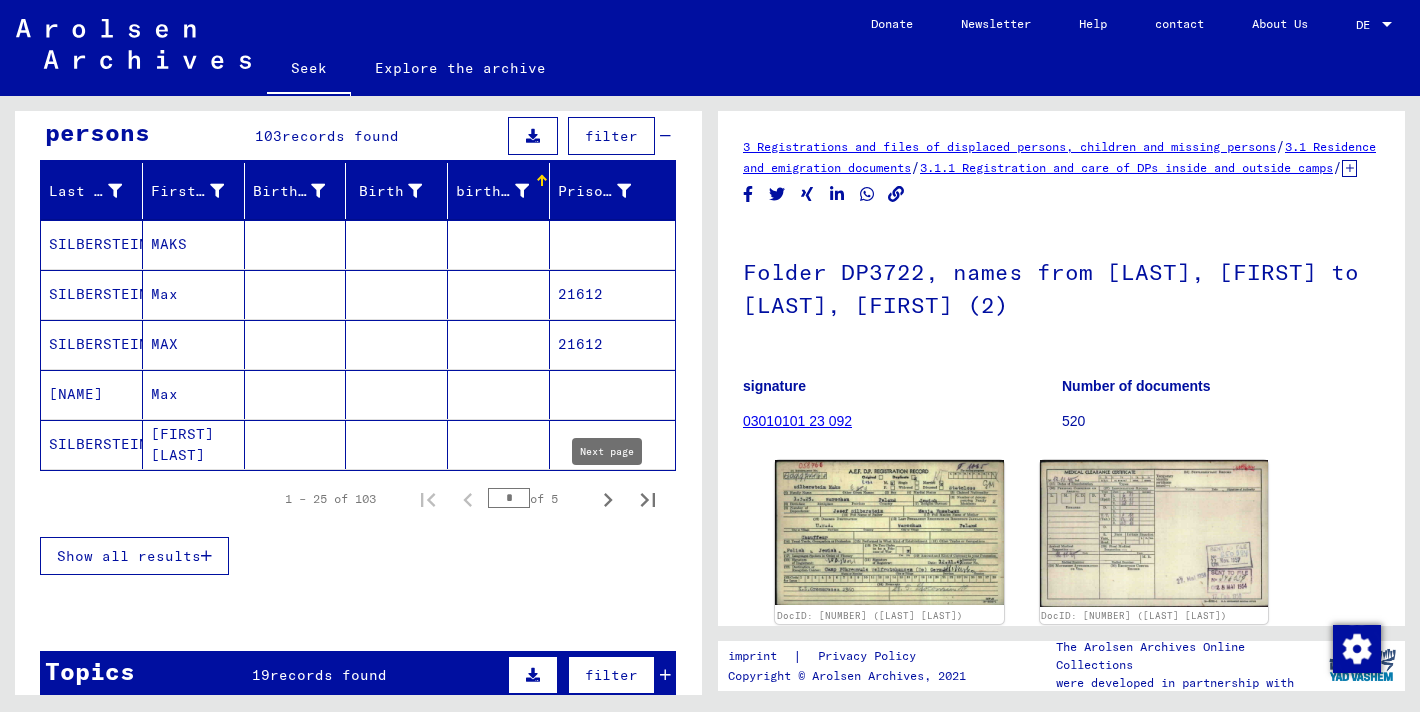 click 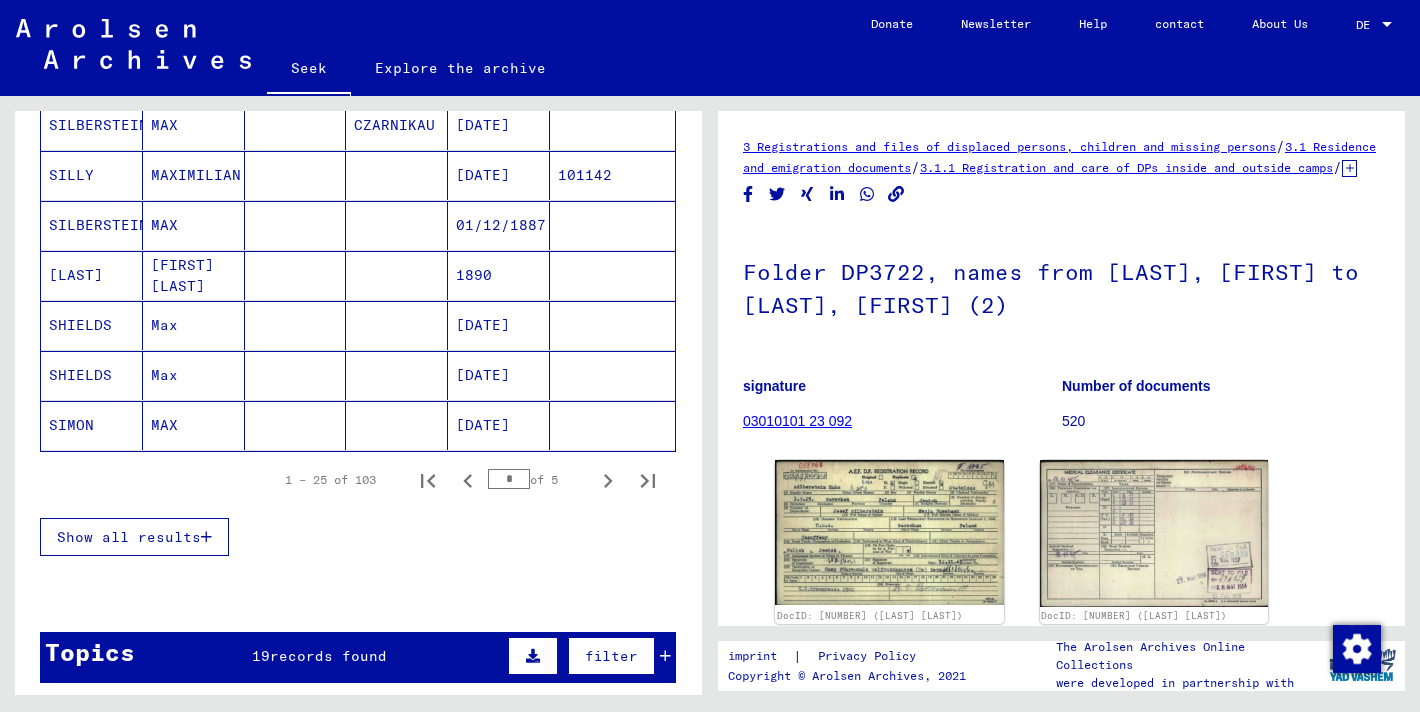 scroll, scrollTop: 1366, scrollLeft: 0, axis: vertical 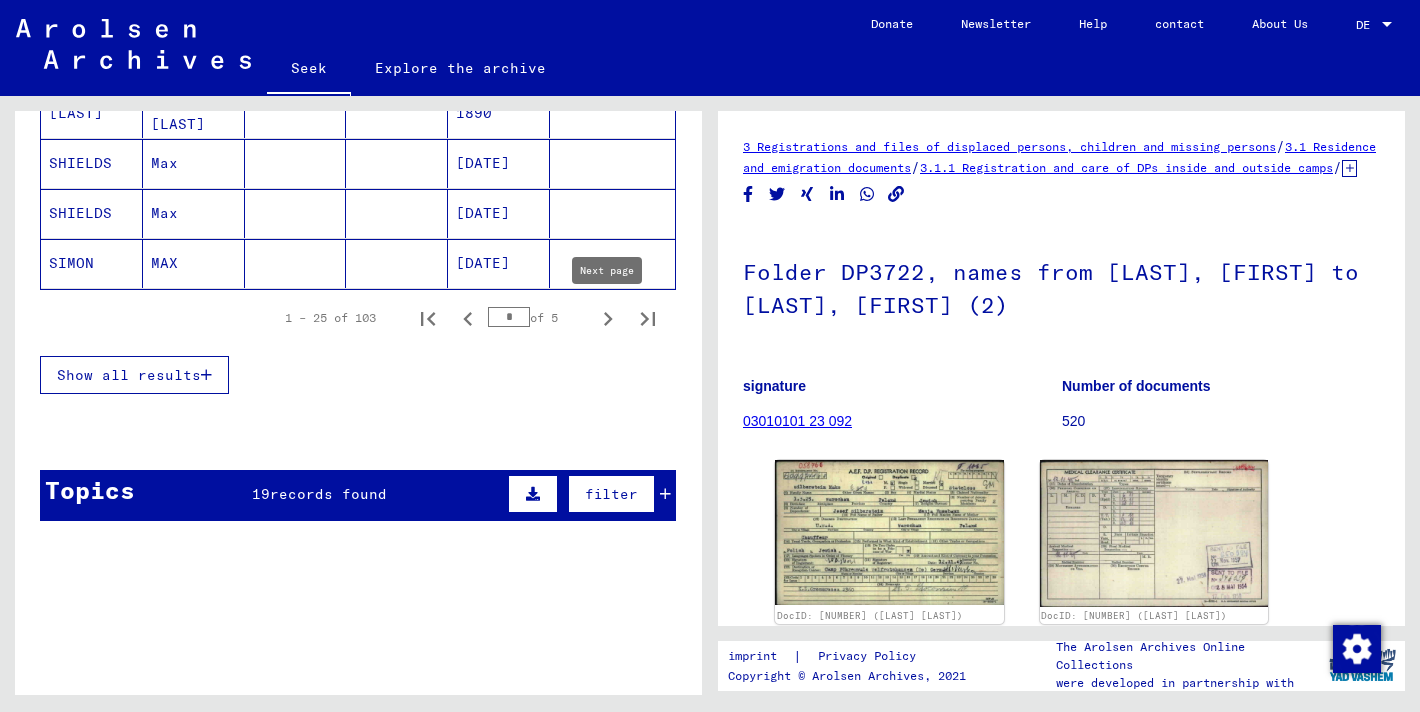click 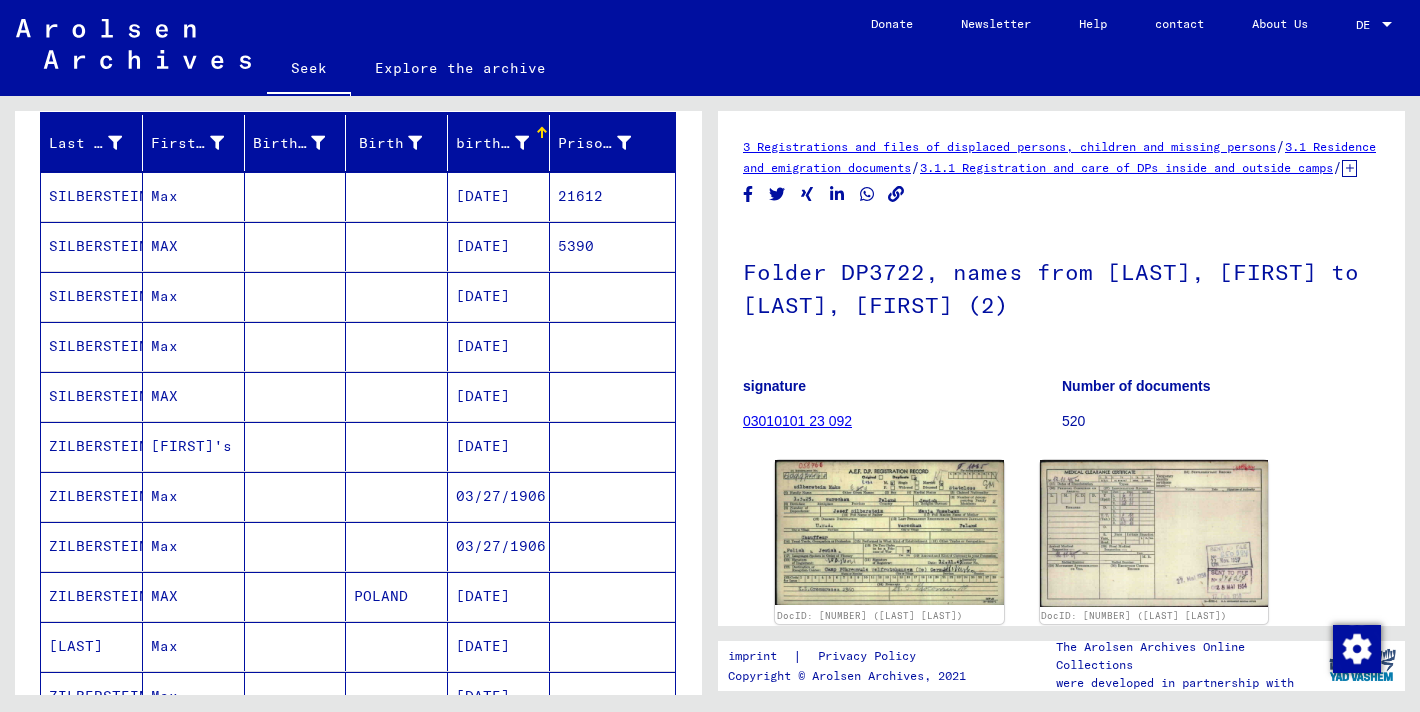 scroll, scrollTop: 231, scrollLeft: 0, axis: vertical 